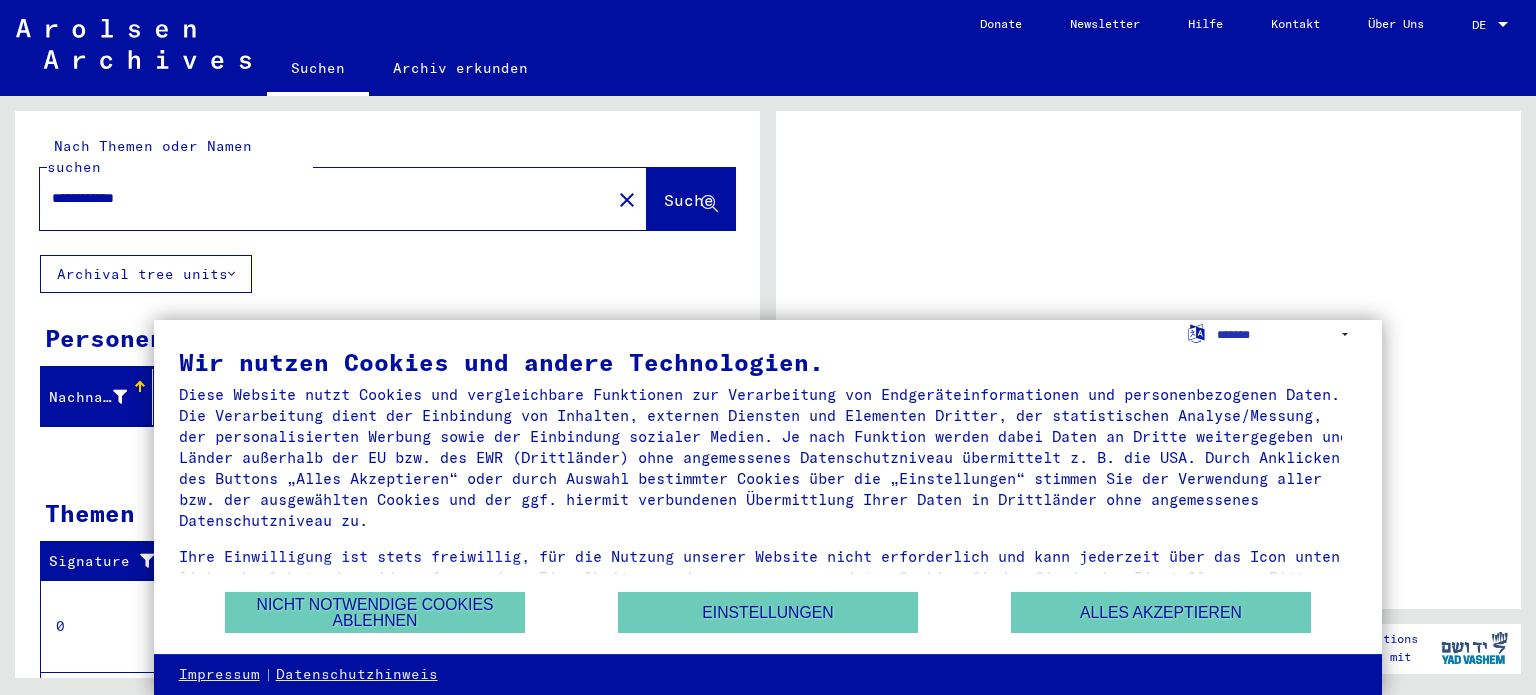 scroll, scrollTop: 0, scrollLeft: 0, axis: both 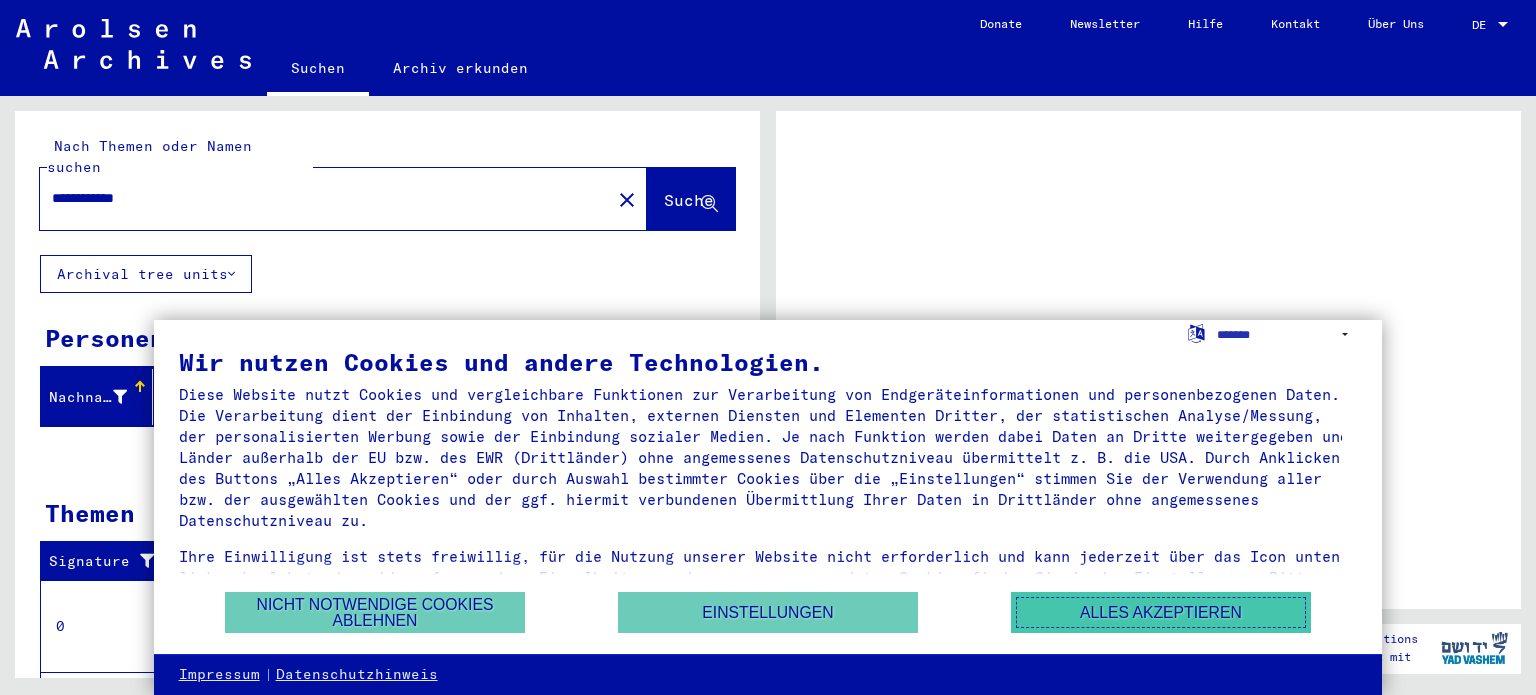 click on "Alles akzeptieren" at bounding box center (1161, 612) 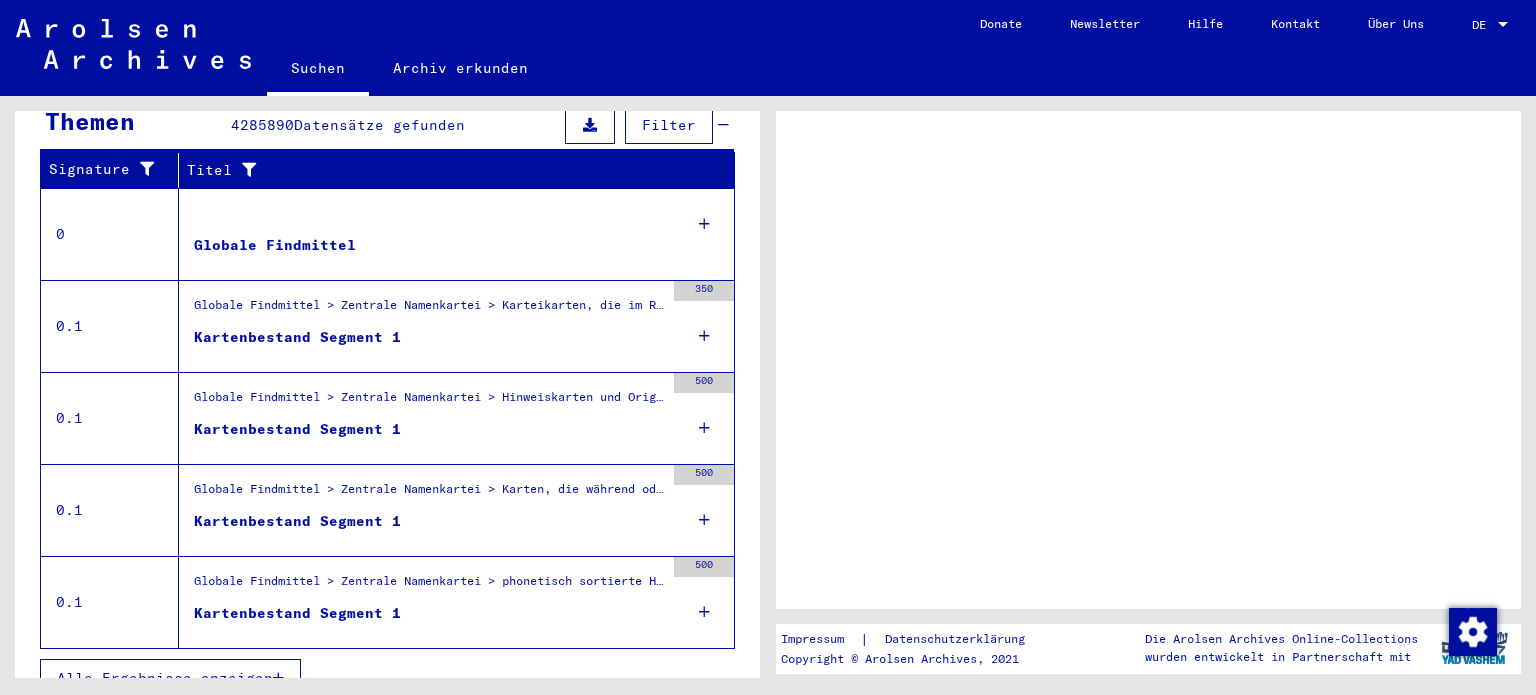scroll, scrollTop: 395, scrollLeft: 0, axis: vertical 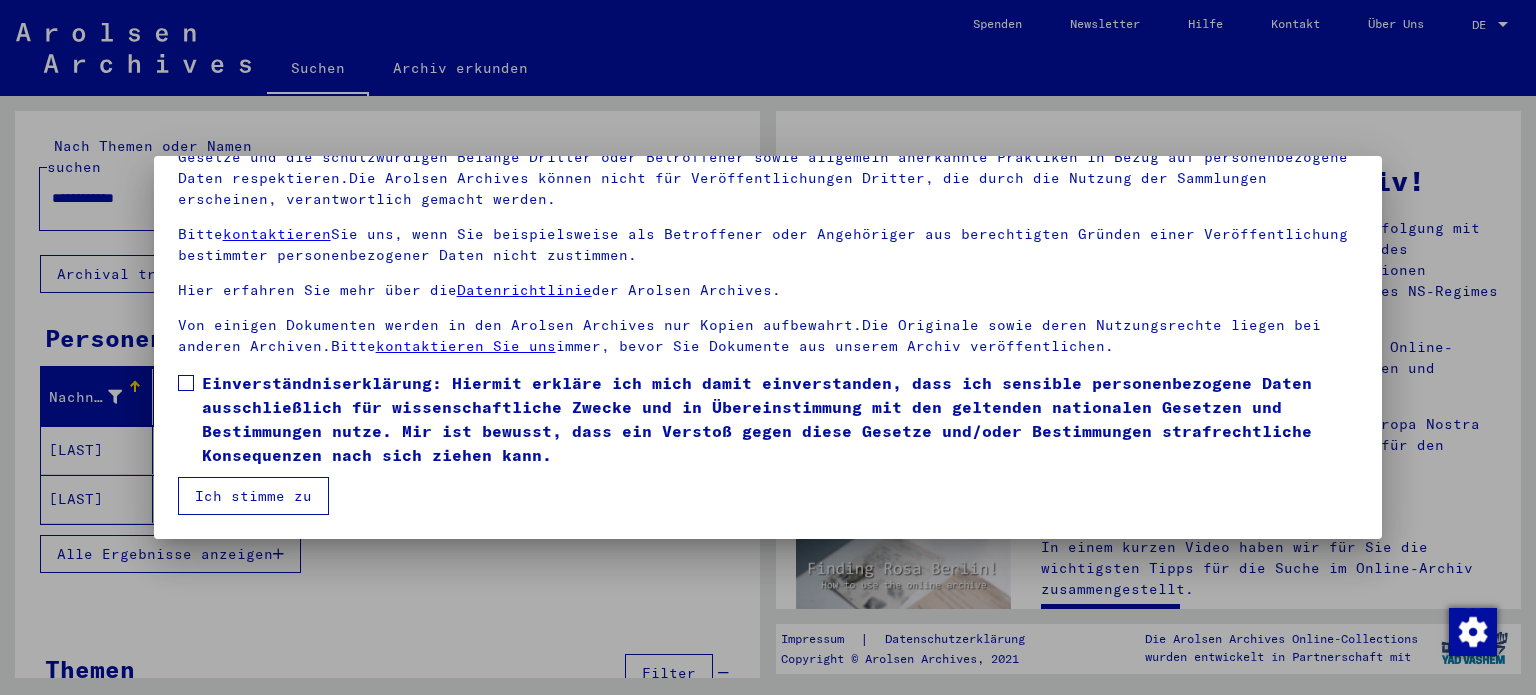 click at bounding box center (186, 383) 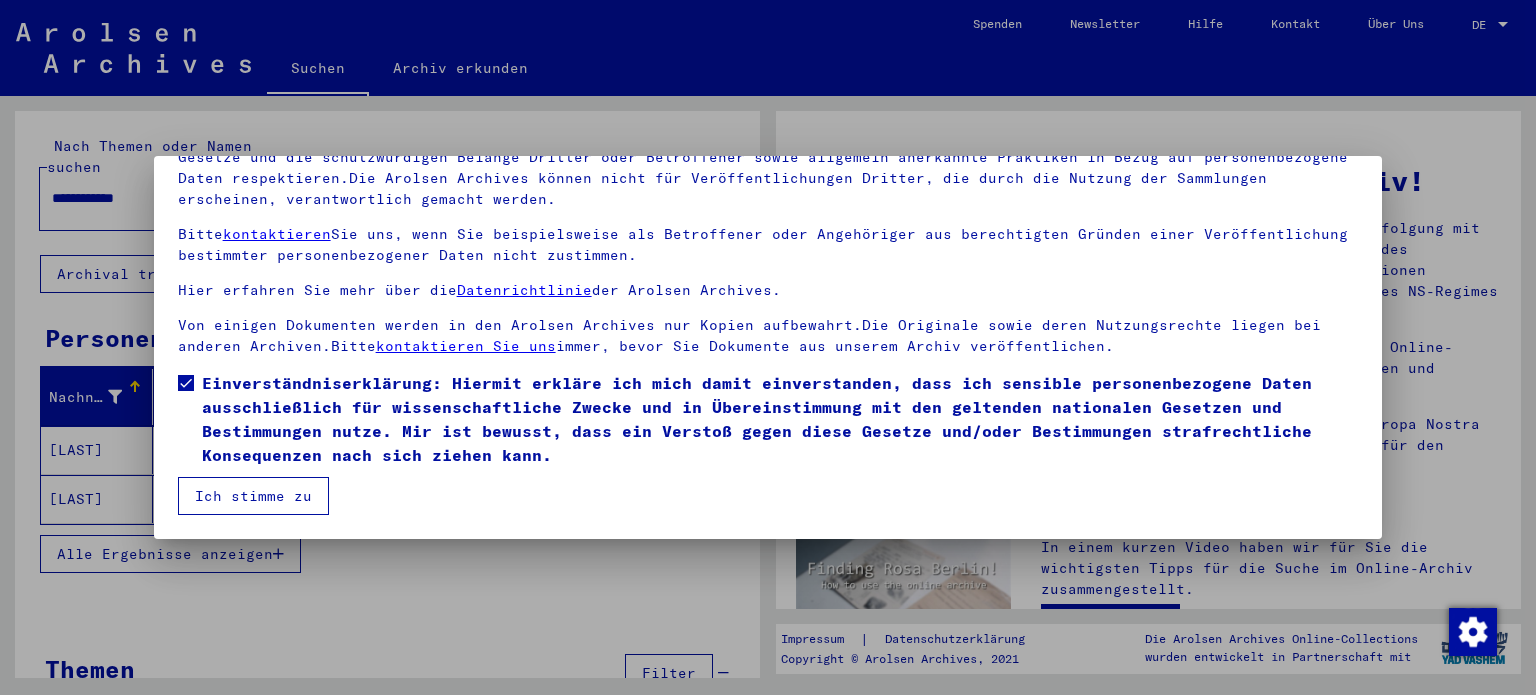 click on "Herzlich Willkommen im Online-Archiv der Arolsen Archives.  Unsere  Nutzungsbedingungen  wurden durch den Internationalen Ausschuss als oberstes Leitungsgremium der Arolsen Archives festgelegt und entsprechen nicht deutschem oder anderem nationalen Archivrecht. Bitte beachten Sie, dass dieses Portal über NS - Verfolgte sensible Daten zu identifizierten oder identifizierbaren Personen enthält.Als Nutzer dieses Portals sind Sie persönlich dafür verantwortlich, dass Sie das Recht auf die Privatsphäre und sonstige Gesetze und die schutzwürdigen Belange Dritter oder Betroffener sowie allgemein anerkannte Praktiken in Bezug auf personenbezogene Daten respektieren.Die Arolsen Archives können nicht für Veröffentlichungen Dritter, die durch die Nutzung der Sammlungen erscheinen, verantwortlich gemacht werden. Bitte  kontaktieren  Sie uns, wenn Sie beispielsweise als Betroffener oder Angehöriger aus berechtigten Gründen einer Veröffentlichung bestimmter personenbezogener Daten nicht zustimmen." at bounding box center [768, 347] 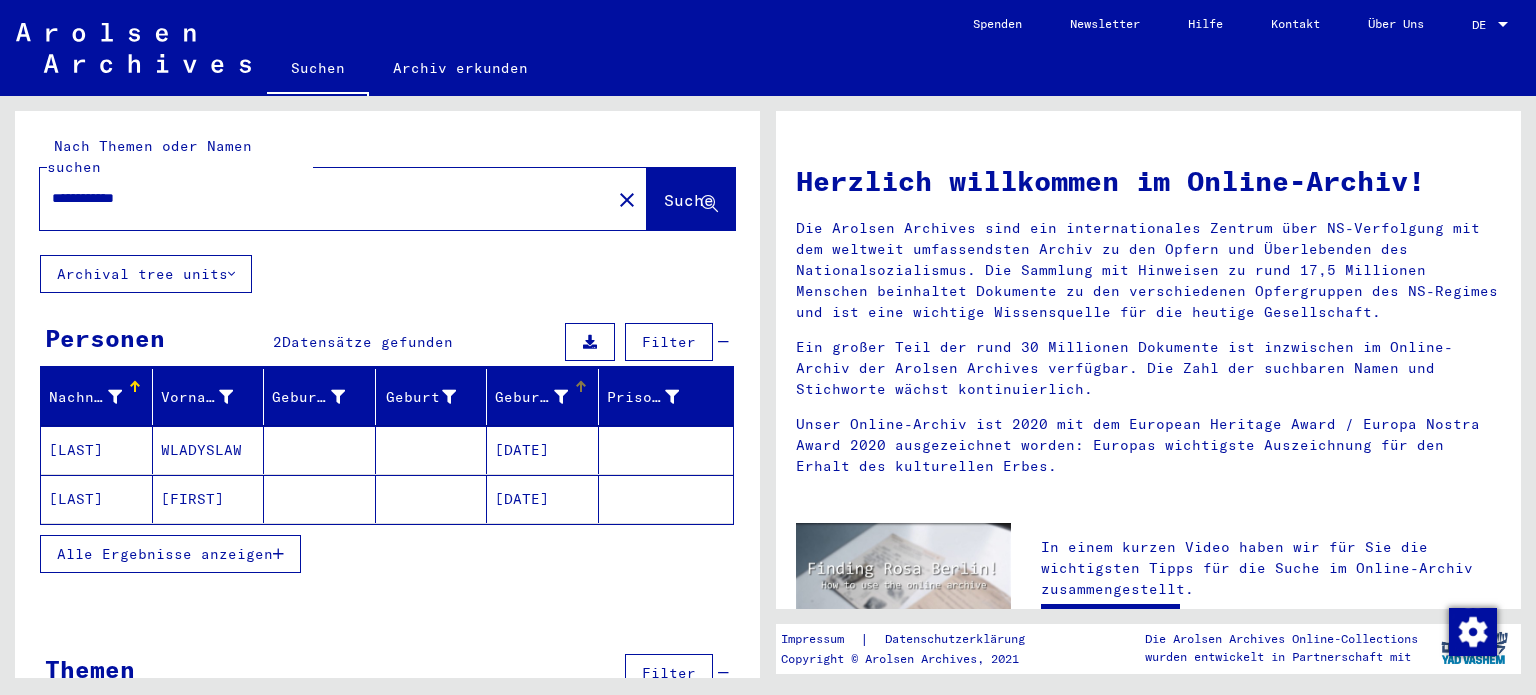 scroll, scrollTop: 33, scrollLeft: 0, axis: vertical 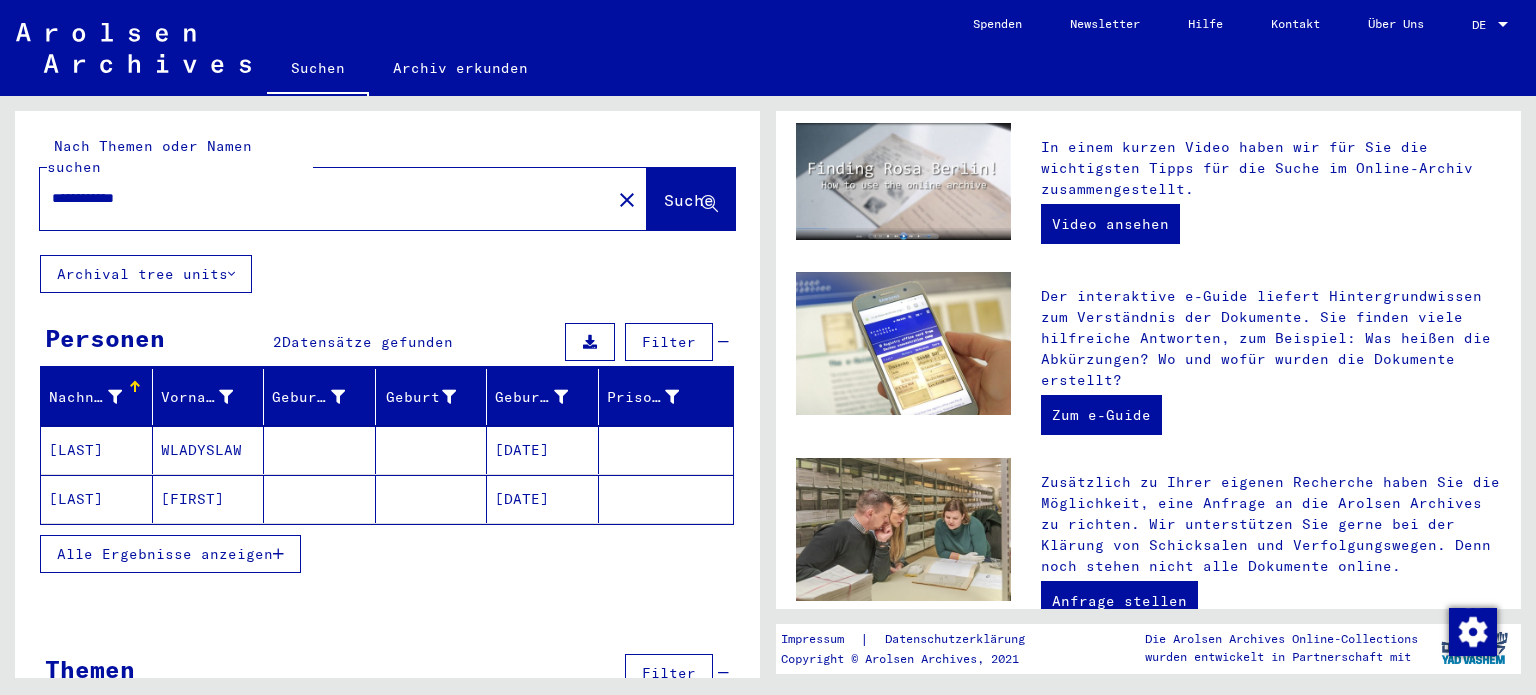 click on "[LAST]" 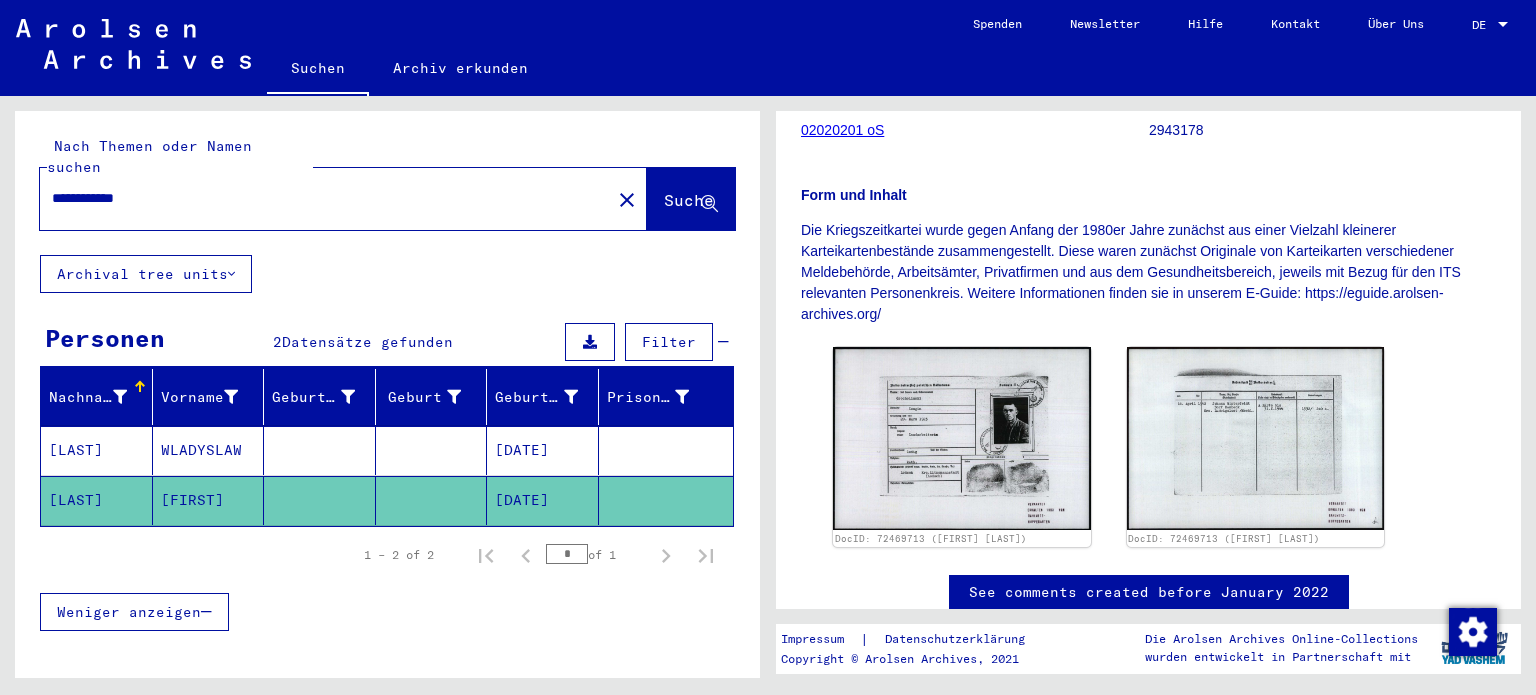 scroll, scrollTop: 393, scrollLeft: 0, axis: vertical 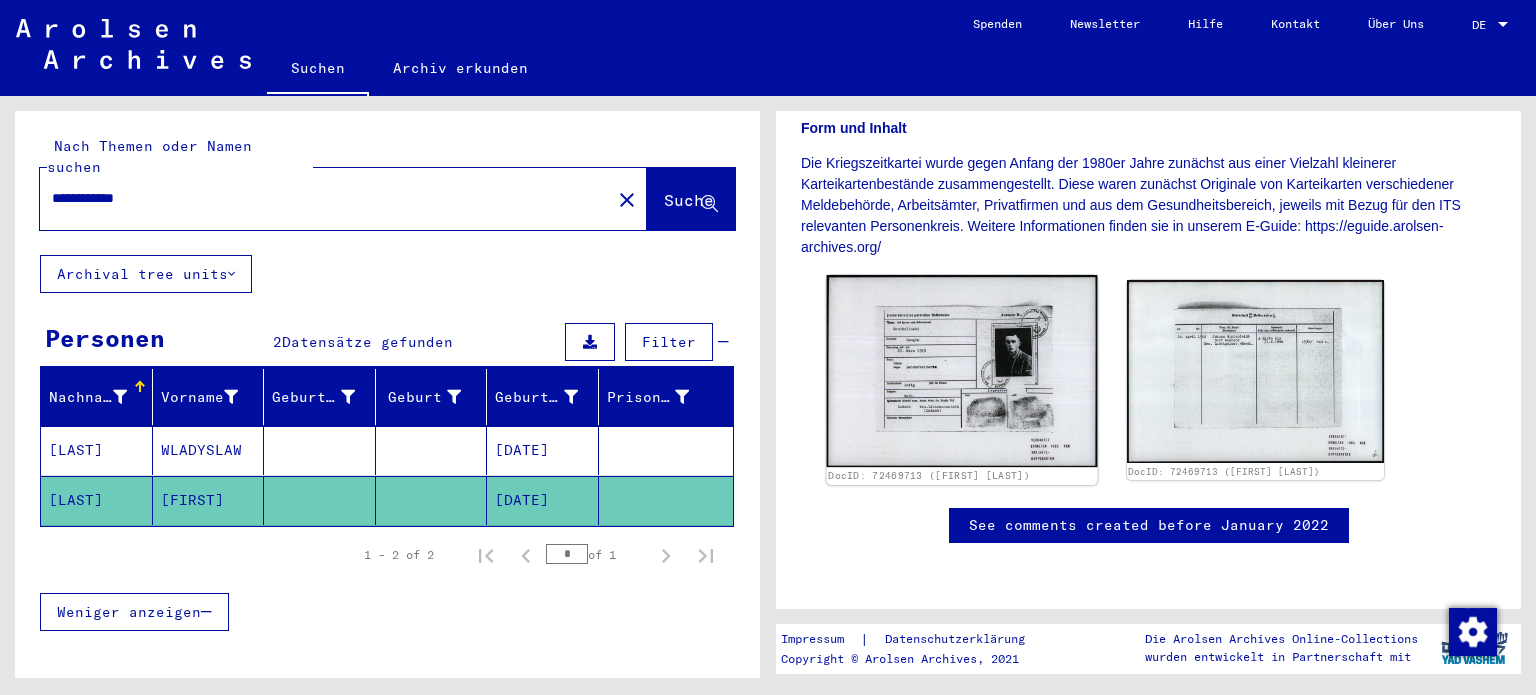 click 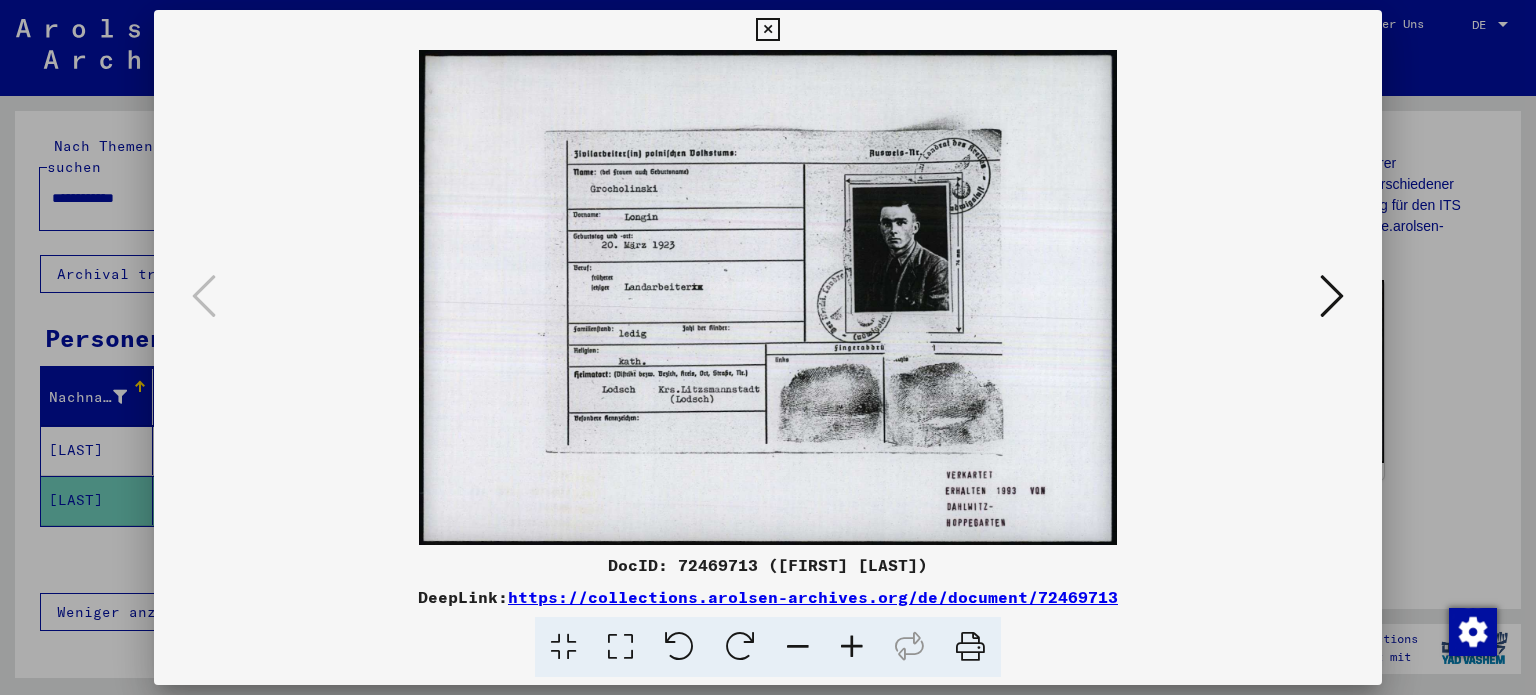 click at bounding box center (768, 297) 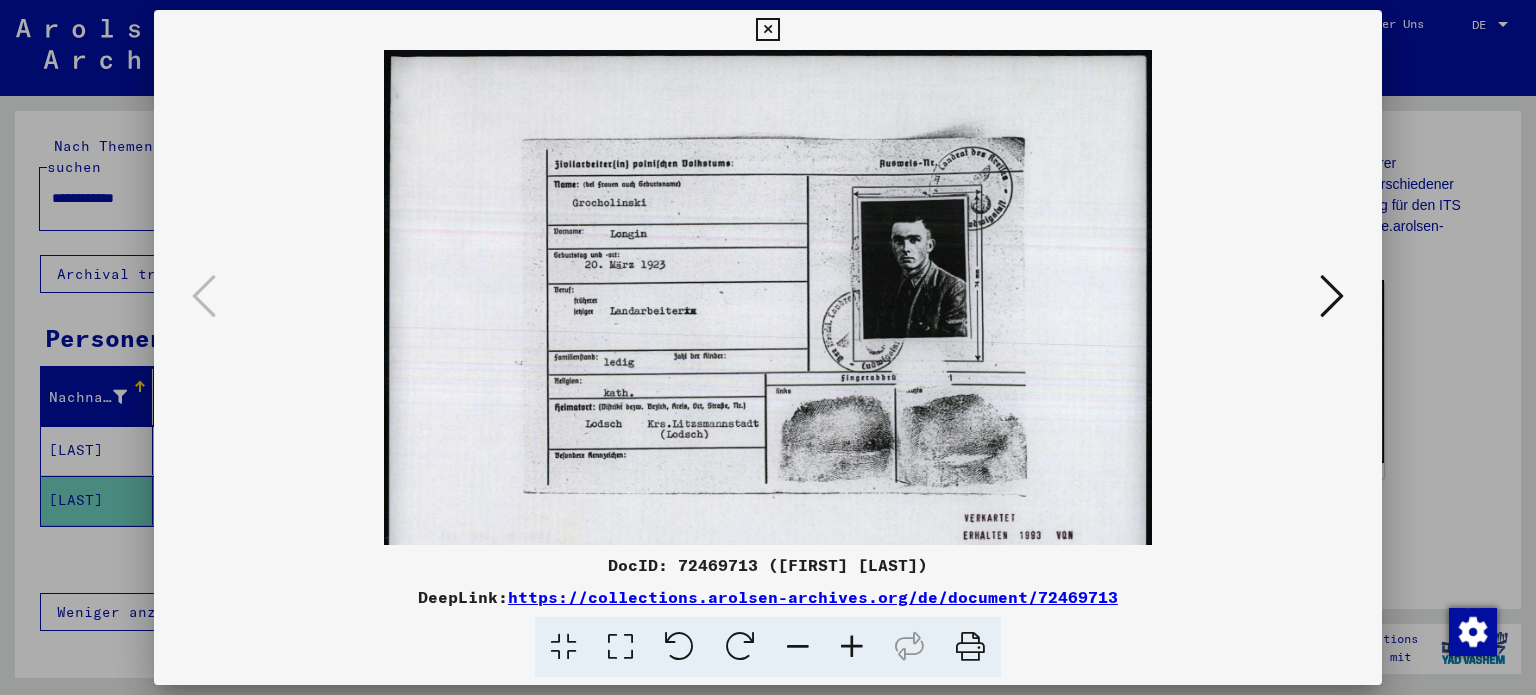 click at bounding box center (852, 647) 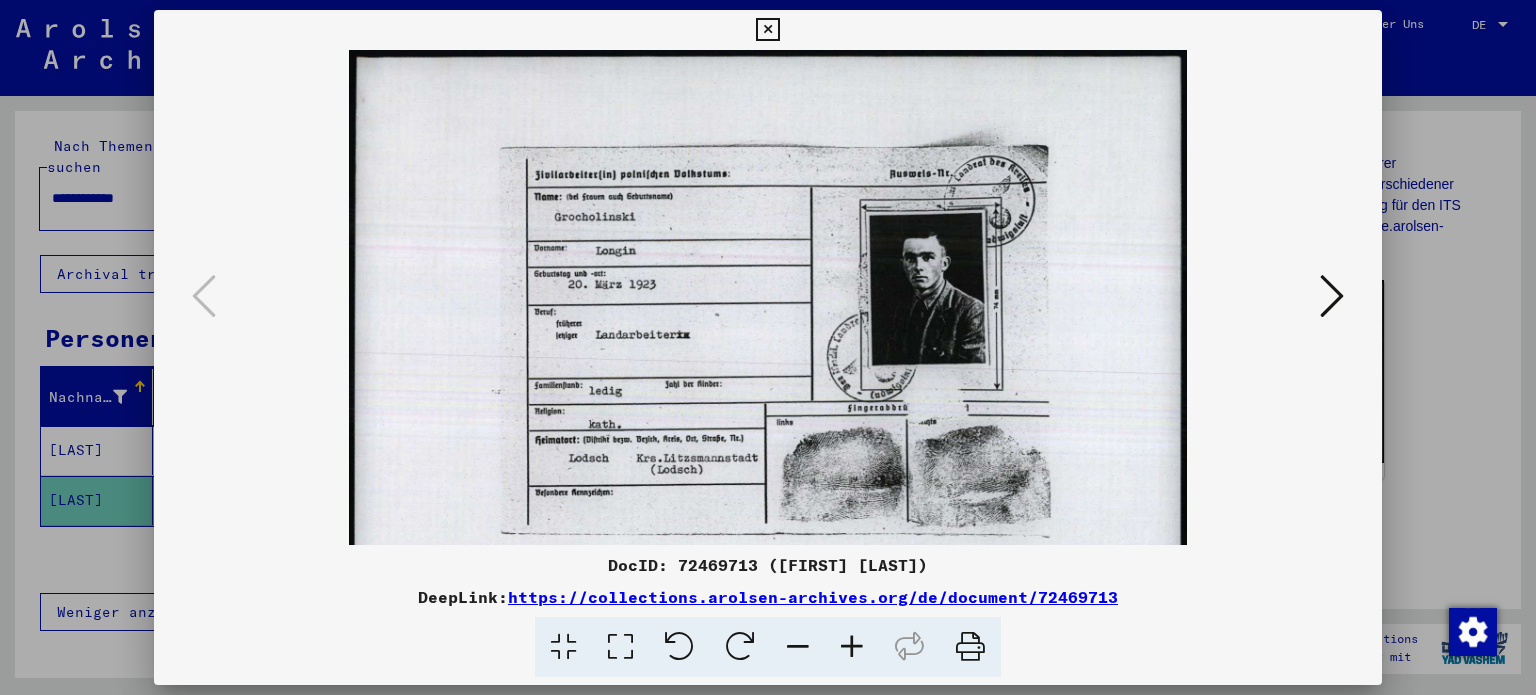 click at bounding box center [852, 647] 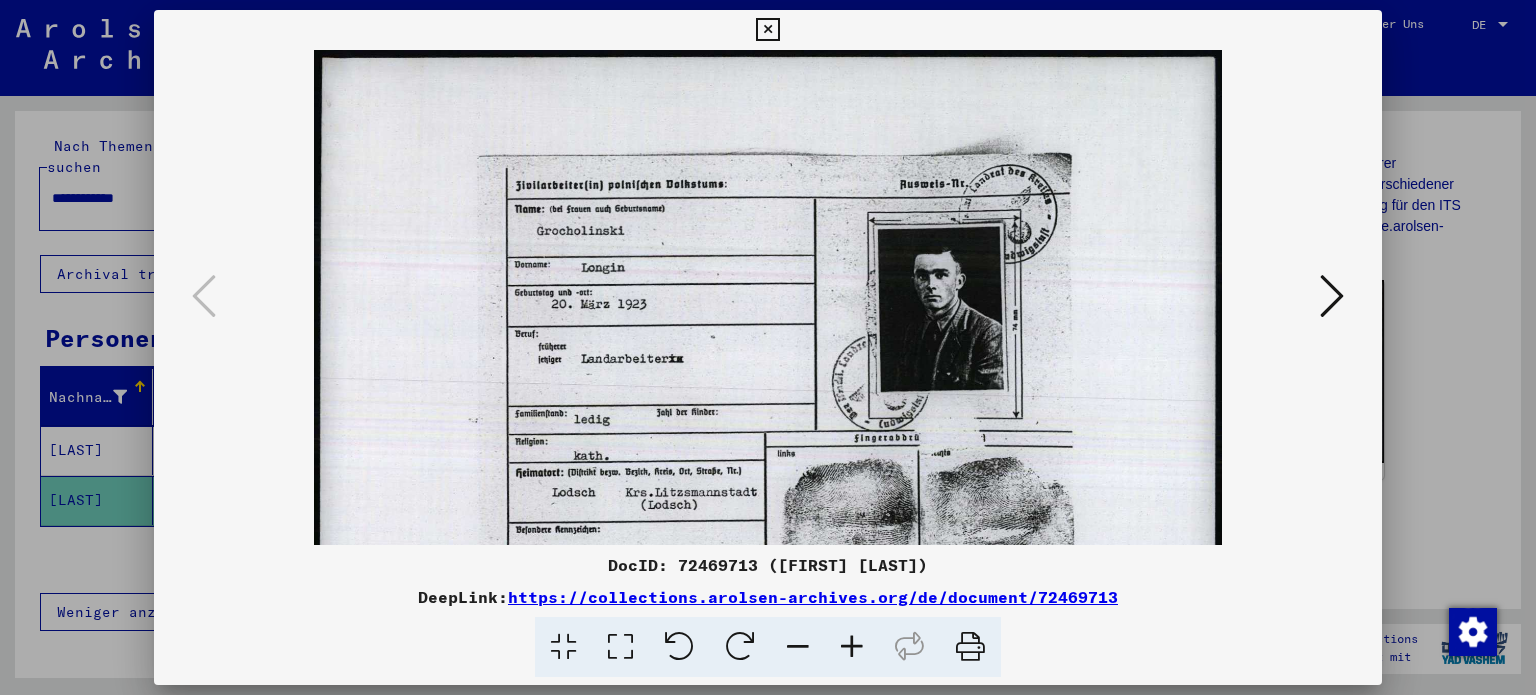 click at bounding box center [852, 647] 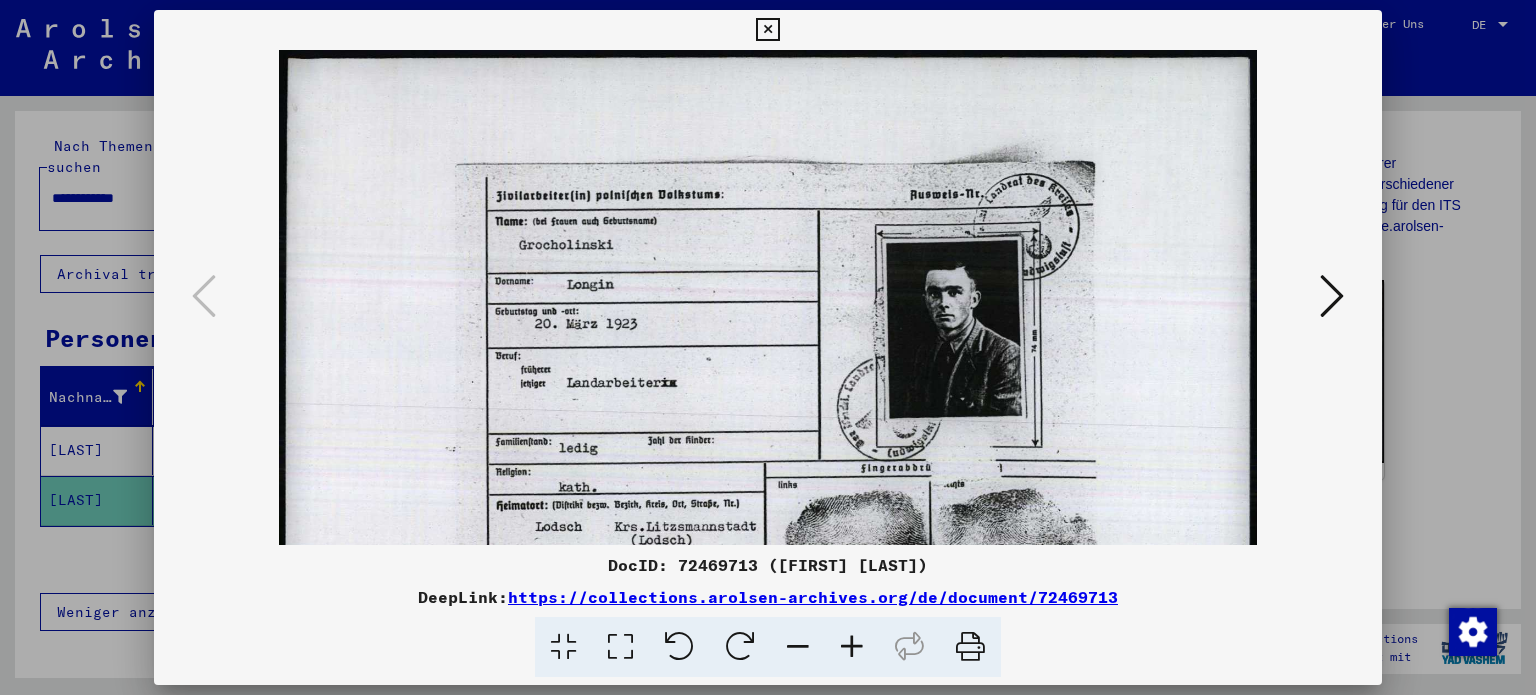 click at bounding box center (852, 647) 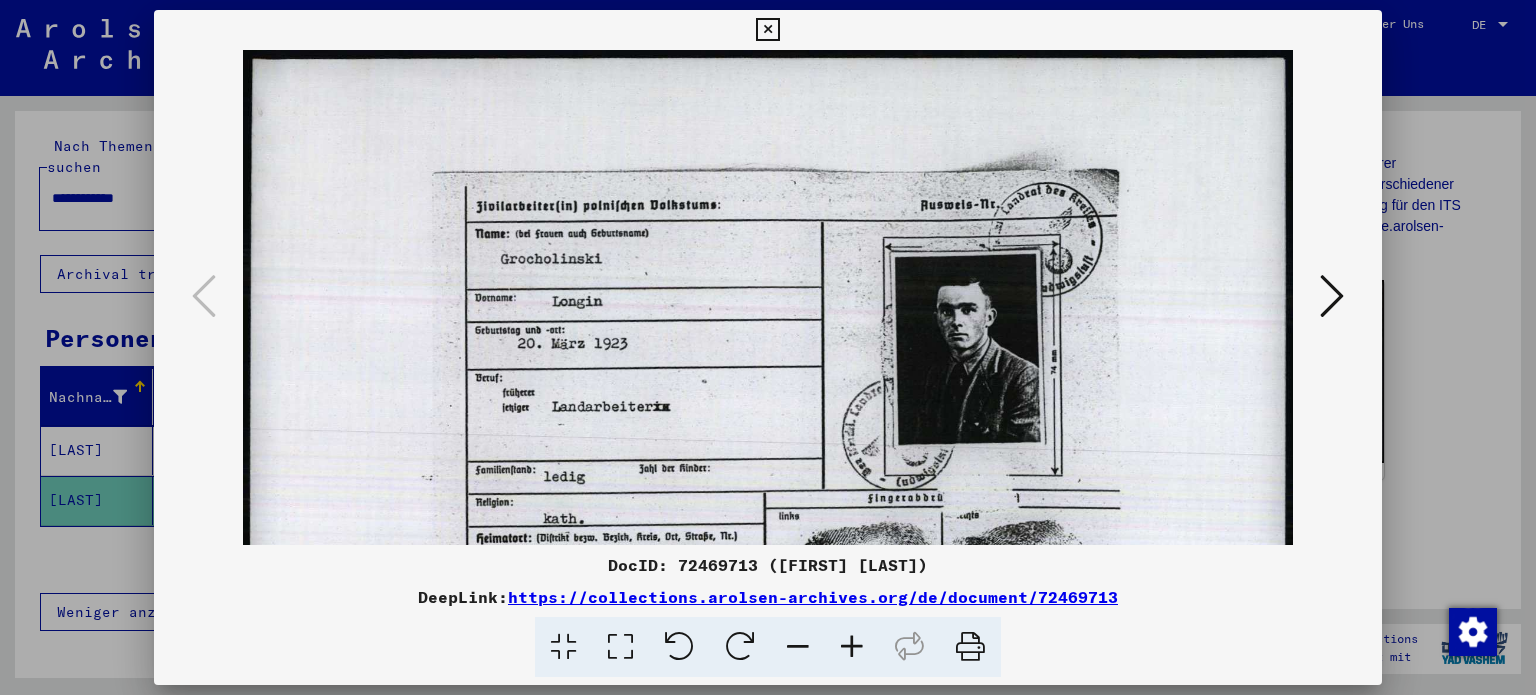 click at bounding box center (852, 647) 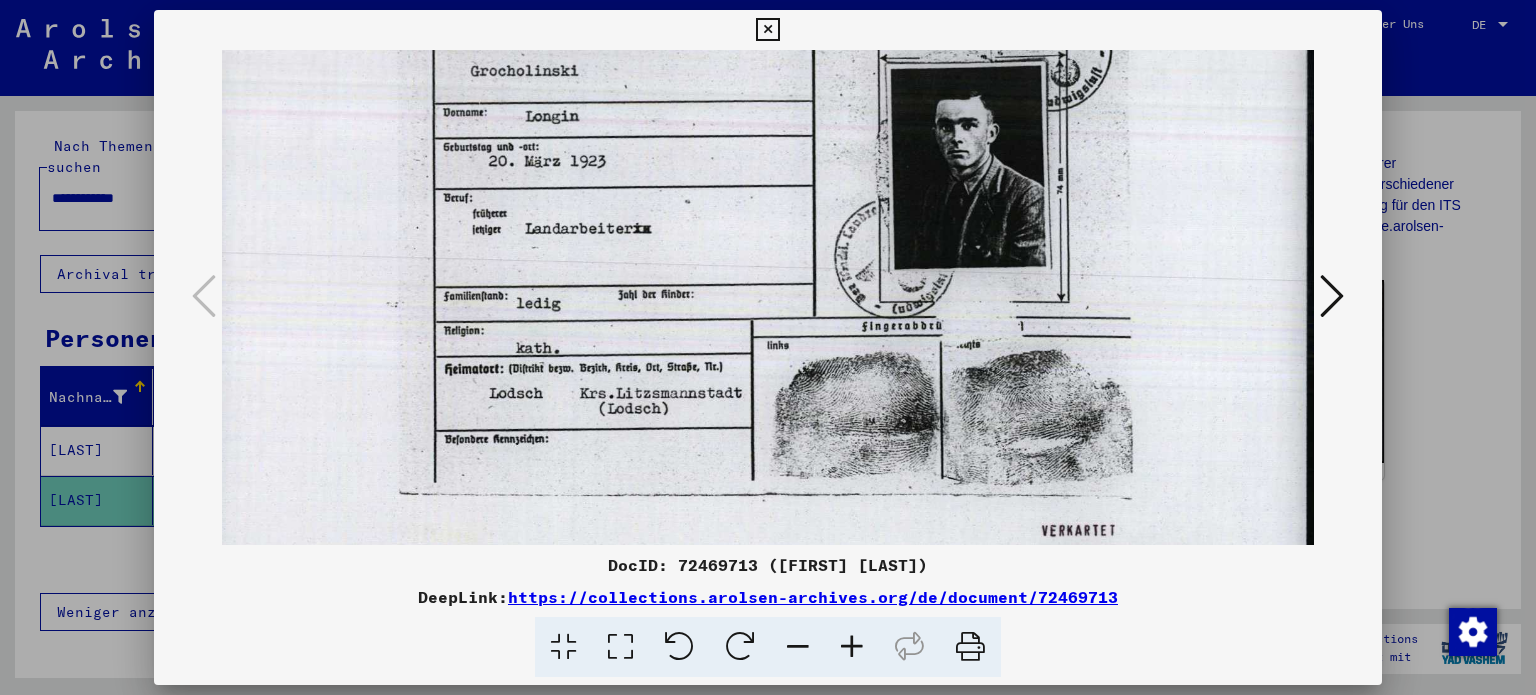 drag, startPoint x: 858, startPoint y: 449, endPoint x: 714, endPoint y: 243, distance: 251.34041 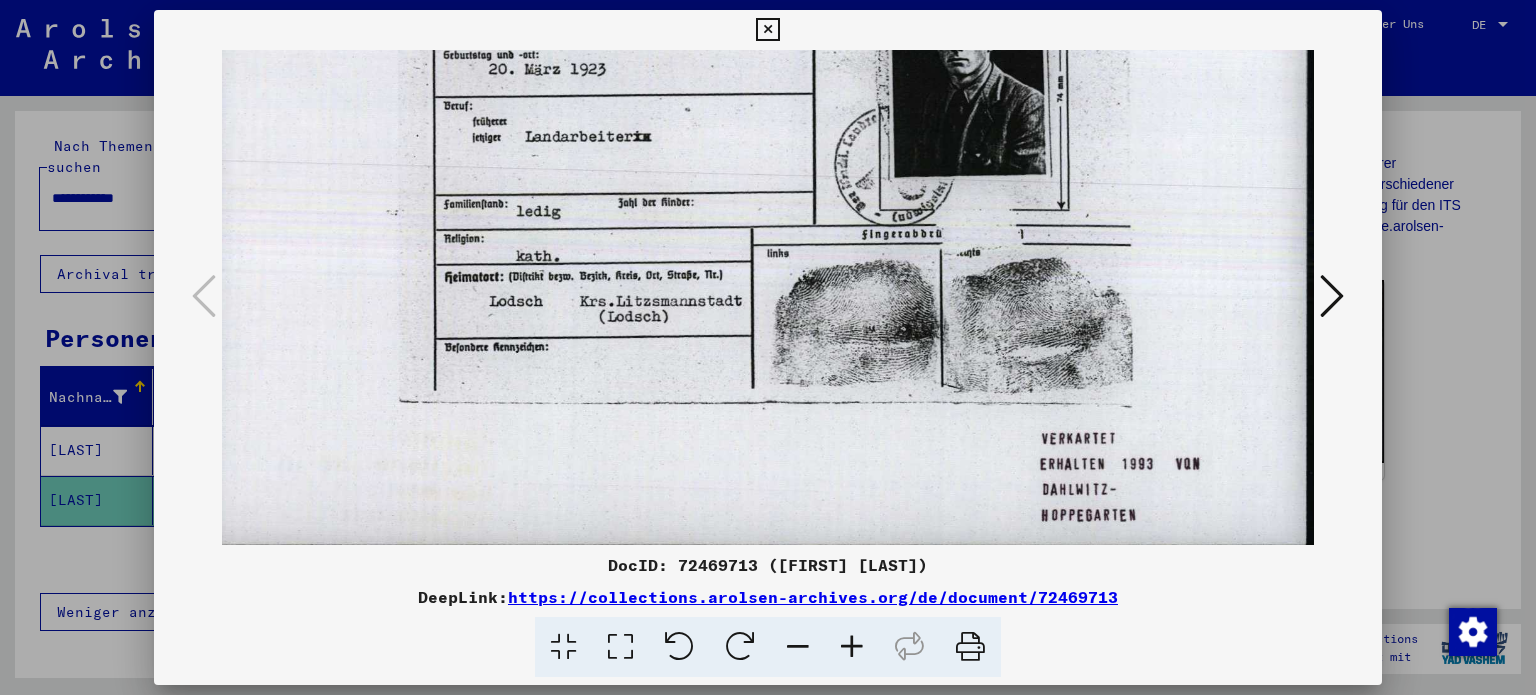 scroll, scrollTop: 300, scrollLeft: 26, axis: both 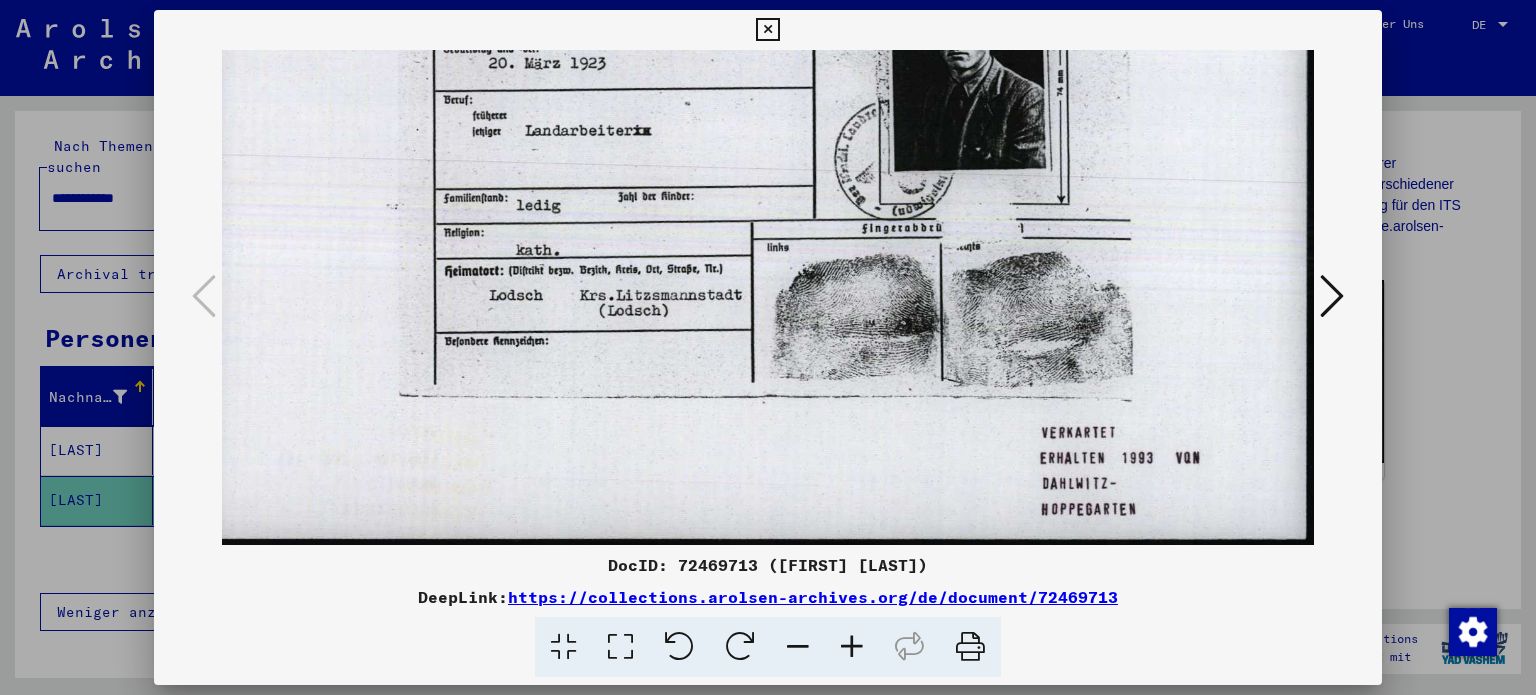 drag, startPoint x: 755, startPoint y: 310, endPoint x: 737, endPoint y: 183, distance: 128.26924 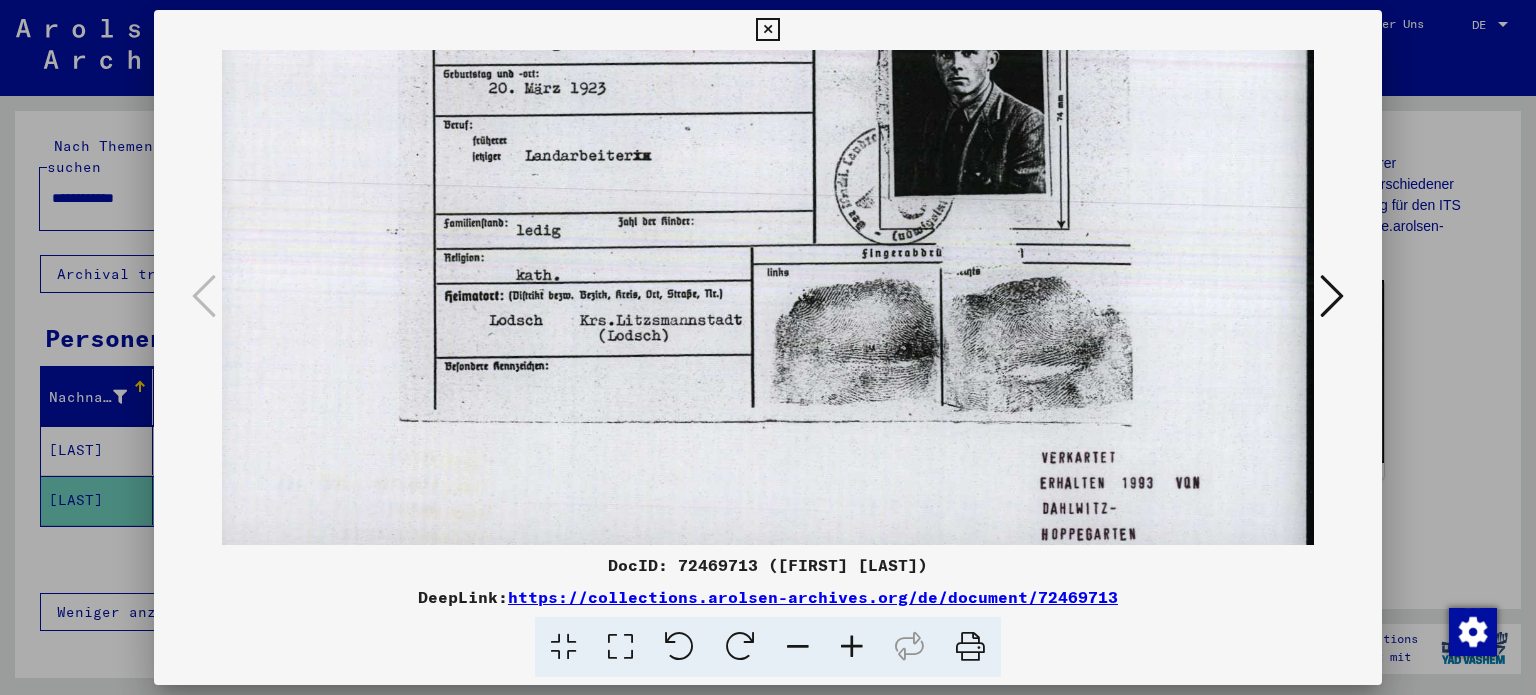 scroll, scrollTop: 274, scrollLeft: 26, axis: both 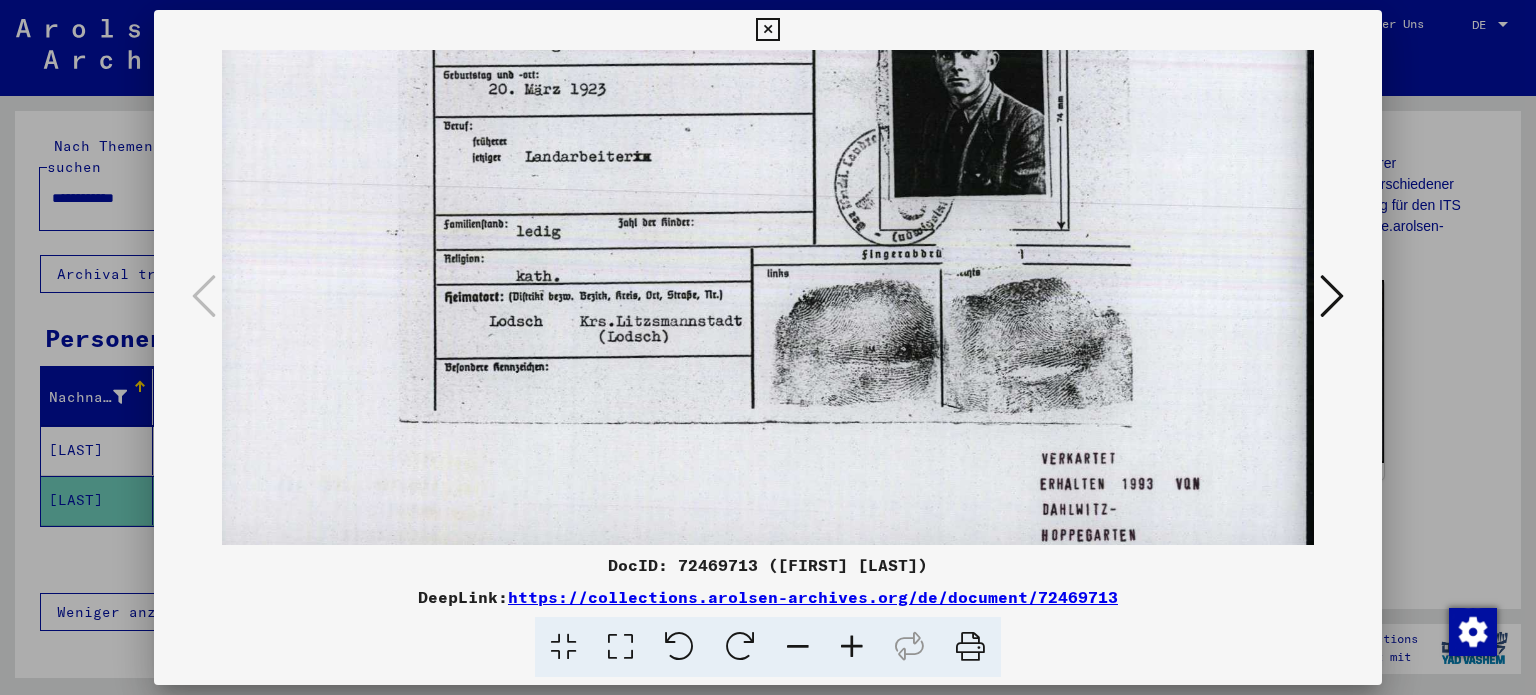 drag, startPoint x: 1010, startPoint y: 307, endPoint x: 1002, endPoint y: 334, distance: 28.160255 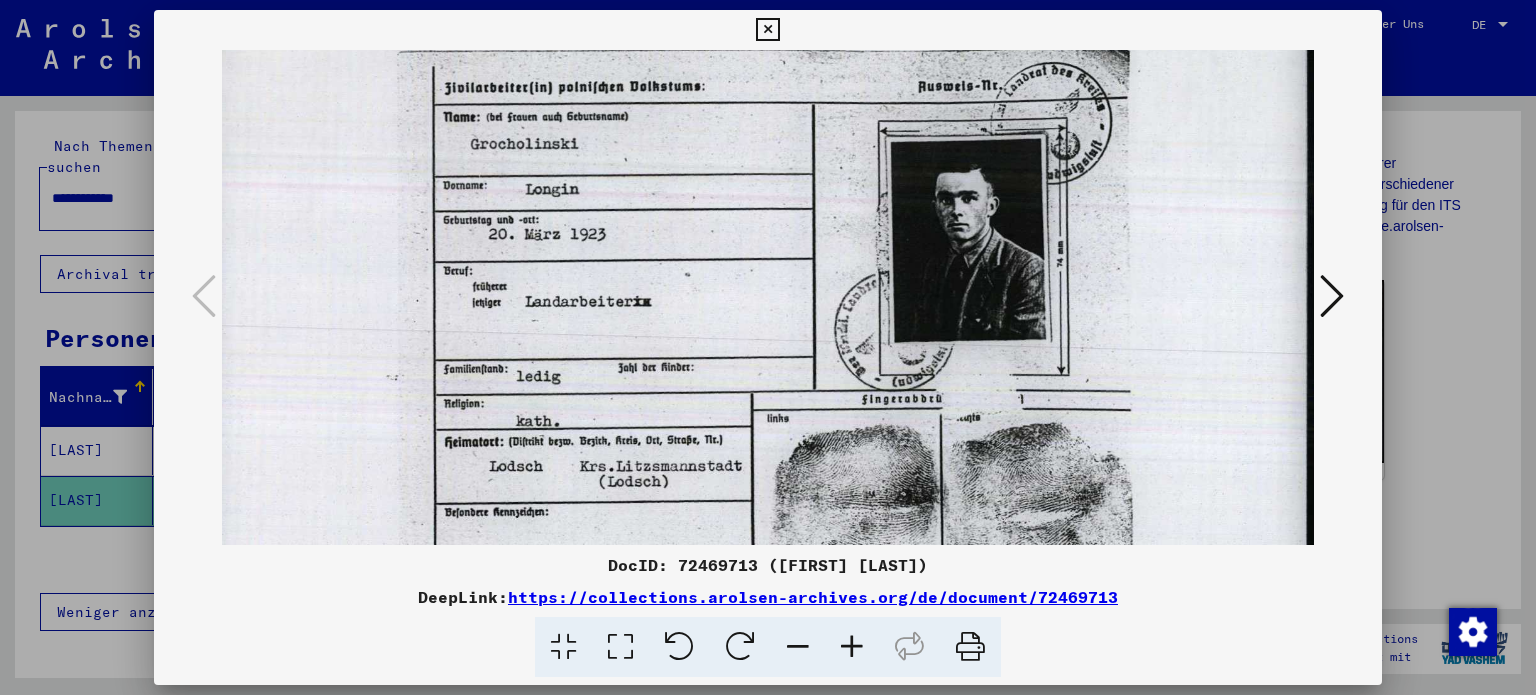 scroll, scrollTop: 95, scrollLeft: 26, axis: both 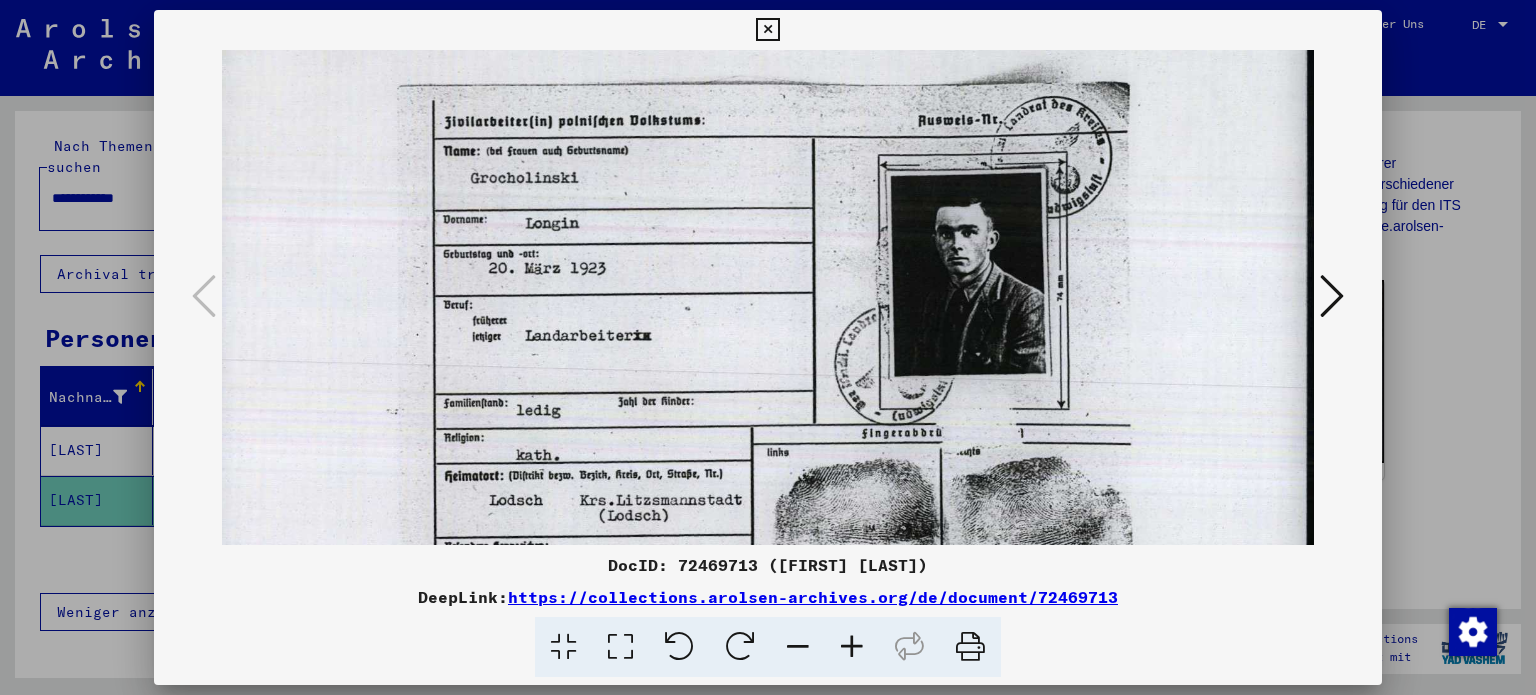 drag, startPoint x: 1253, startPoint y: 250, endPoint x: 1223, endPoint y: 431, distance: 183.46935 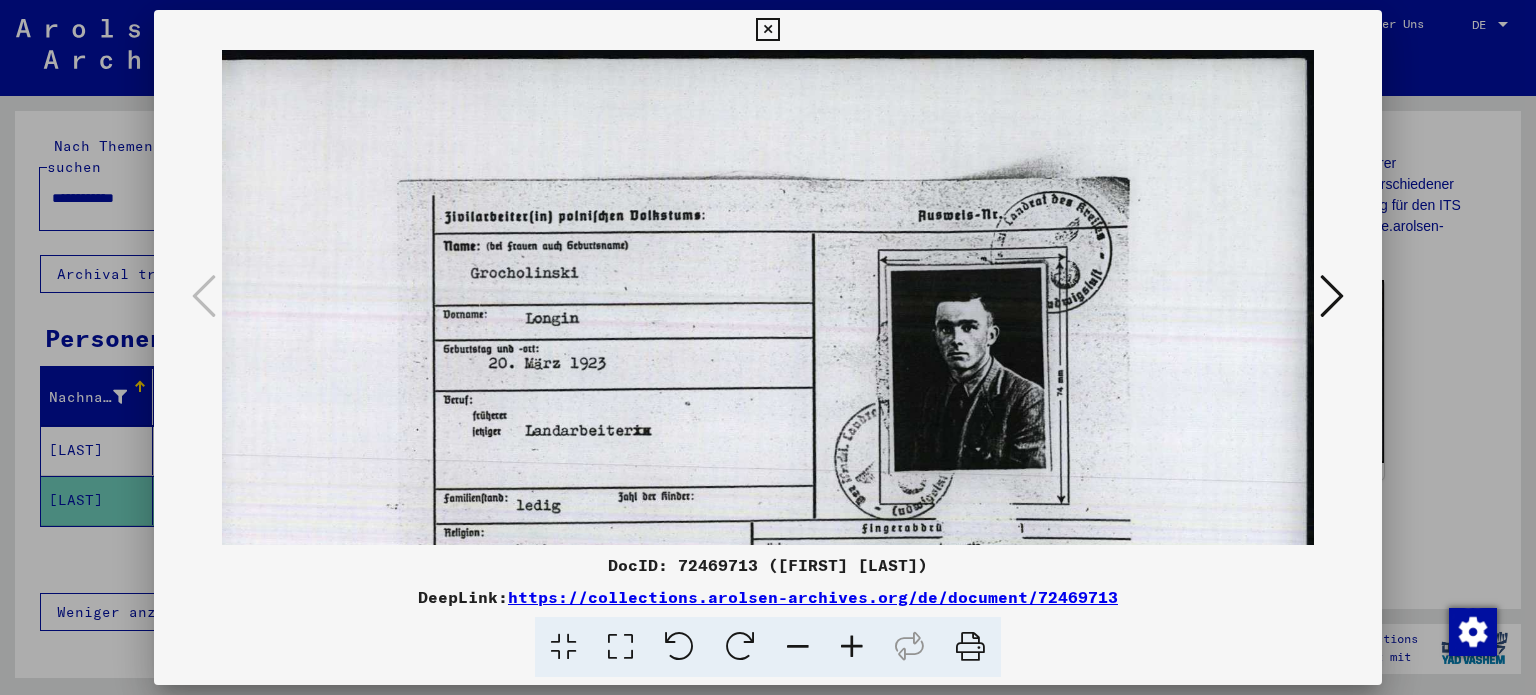 drag, startPoint x: 1188, startPoint y: 253, endPoint x: 1170, endPoint y: 370, distance: 118.37652 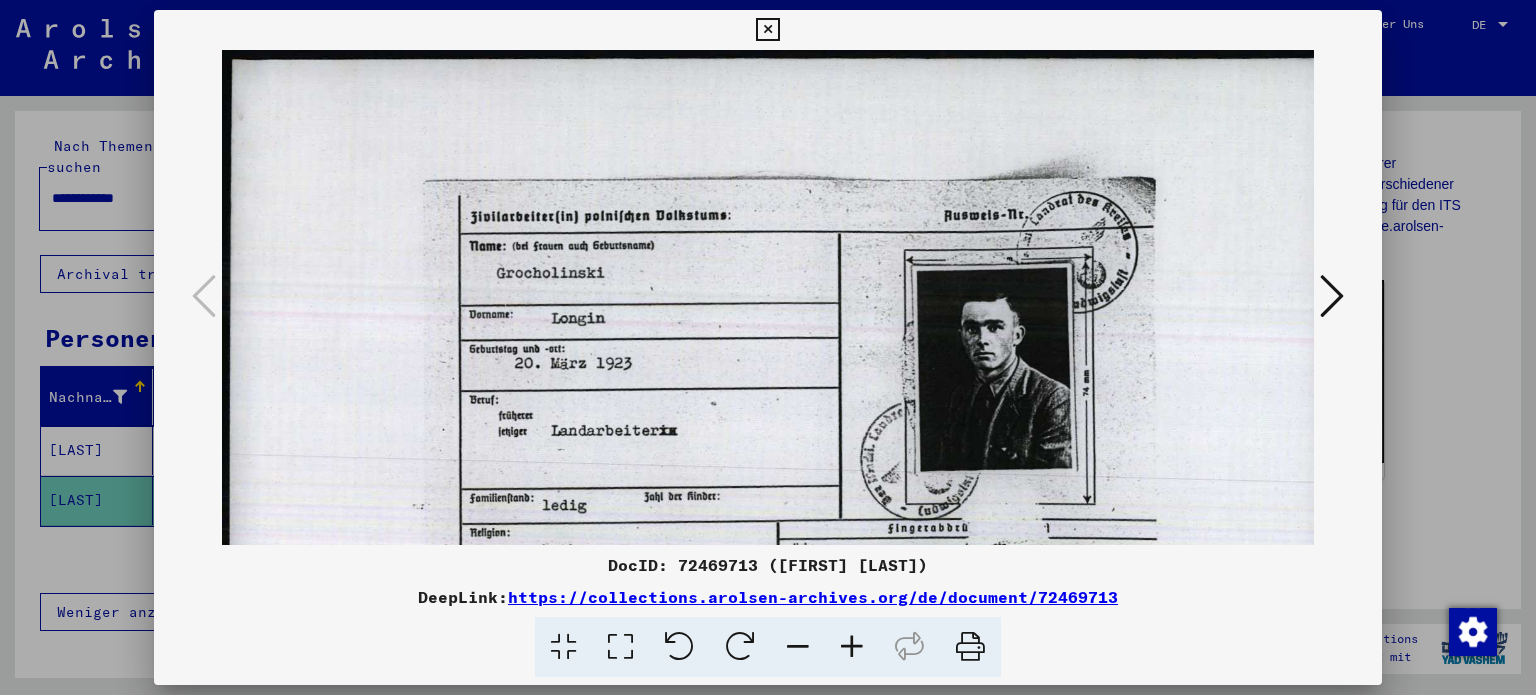drag, startPoint x: 592, startPoint y: 264, endPoint x: 766, endPoint y: 284, distance: 175.14566 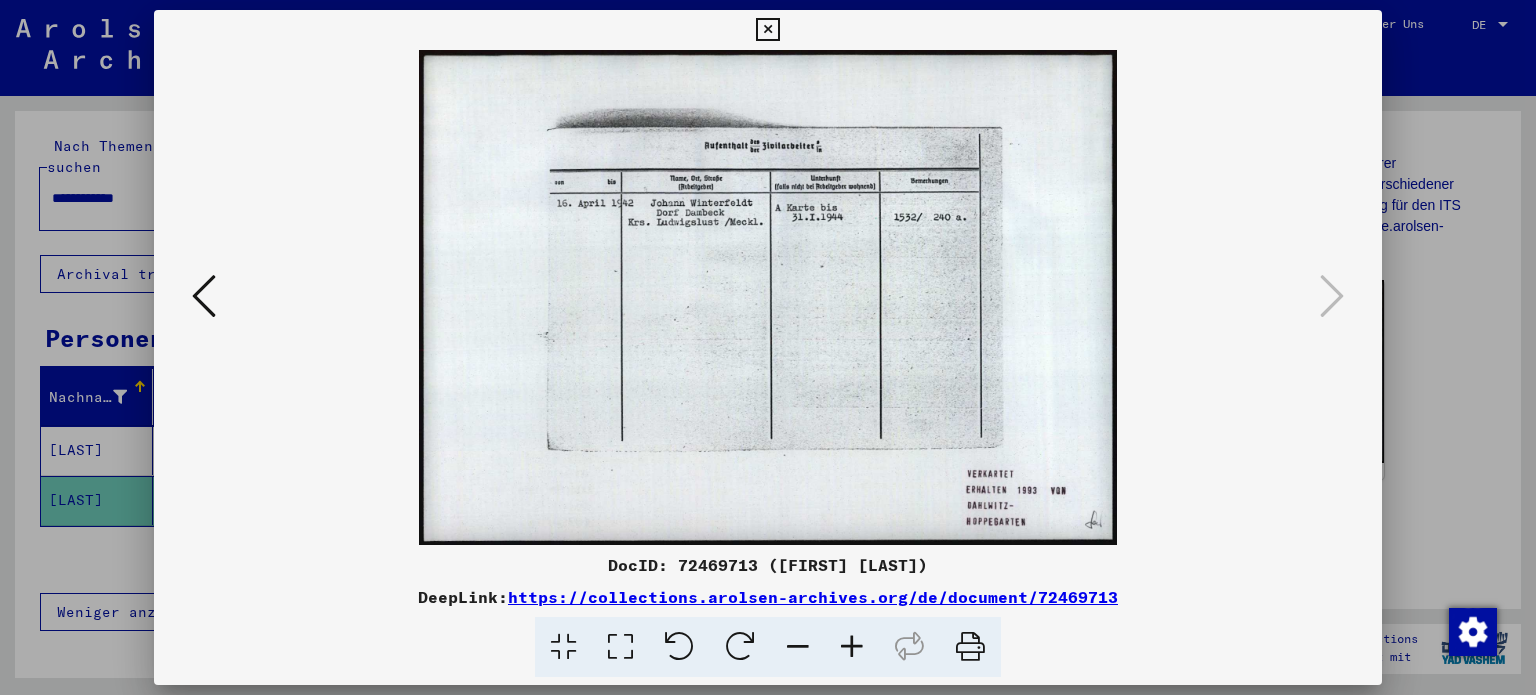click at bounding box center (852, 647) 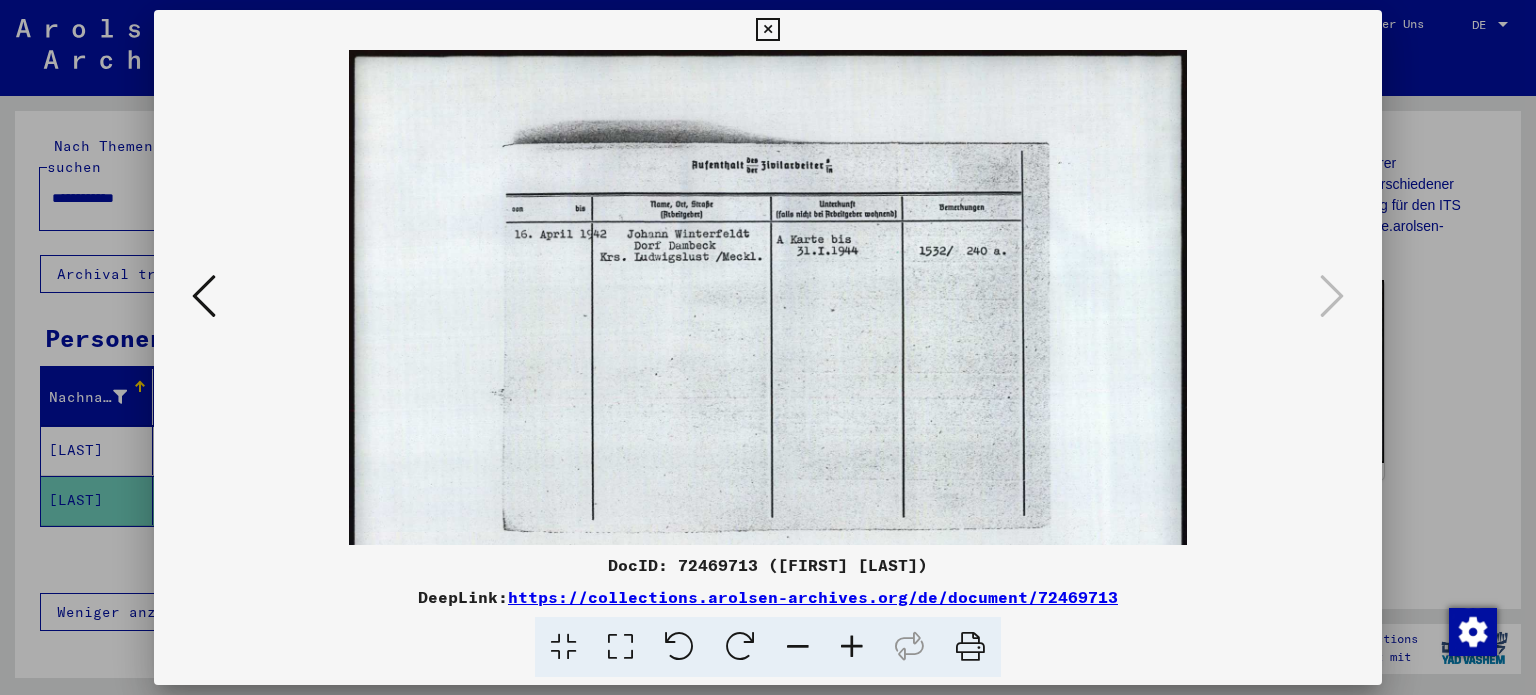 click at bounding box center (852, 647) 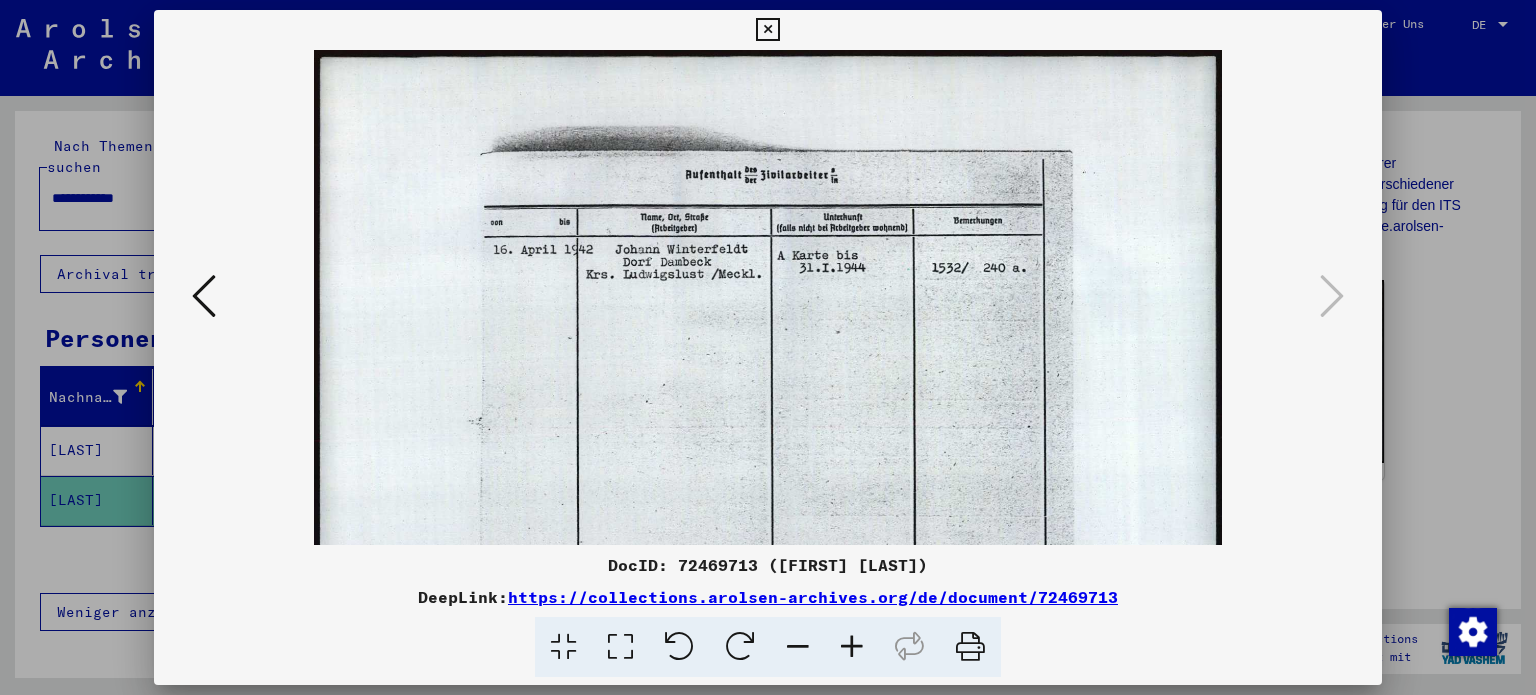 click at bounding box center [204, 296] 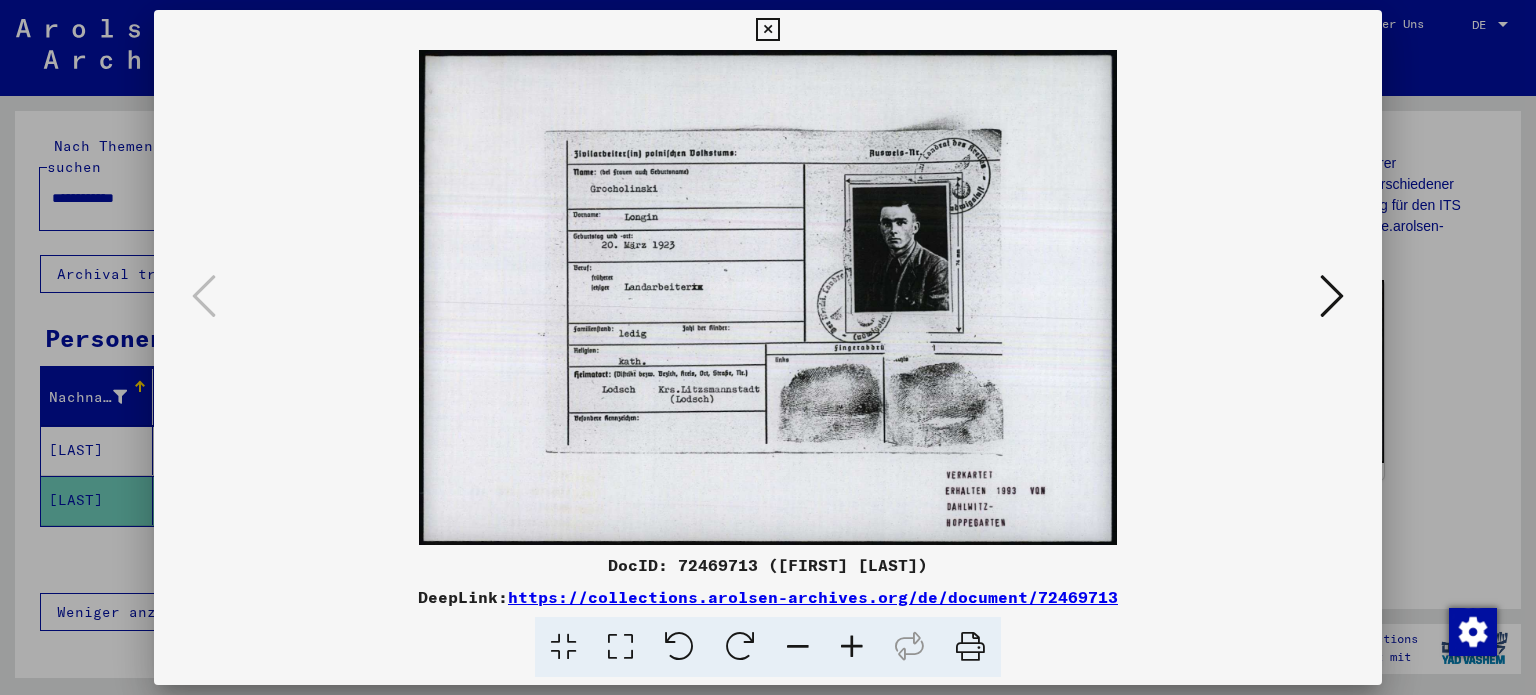 click at bounding box center (767, 30) 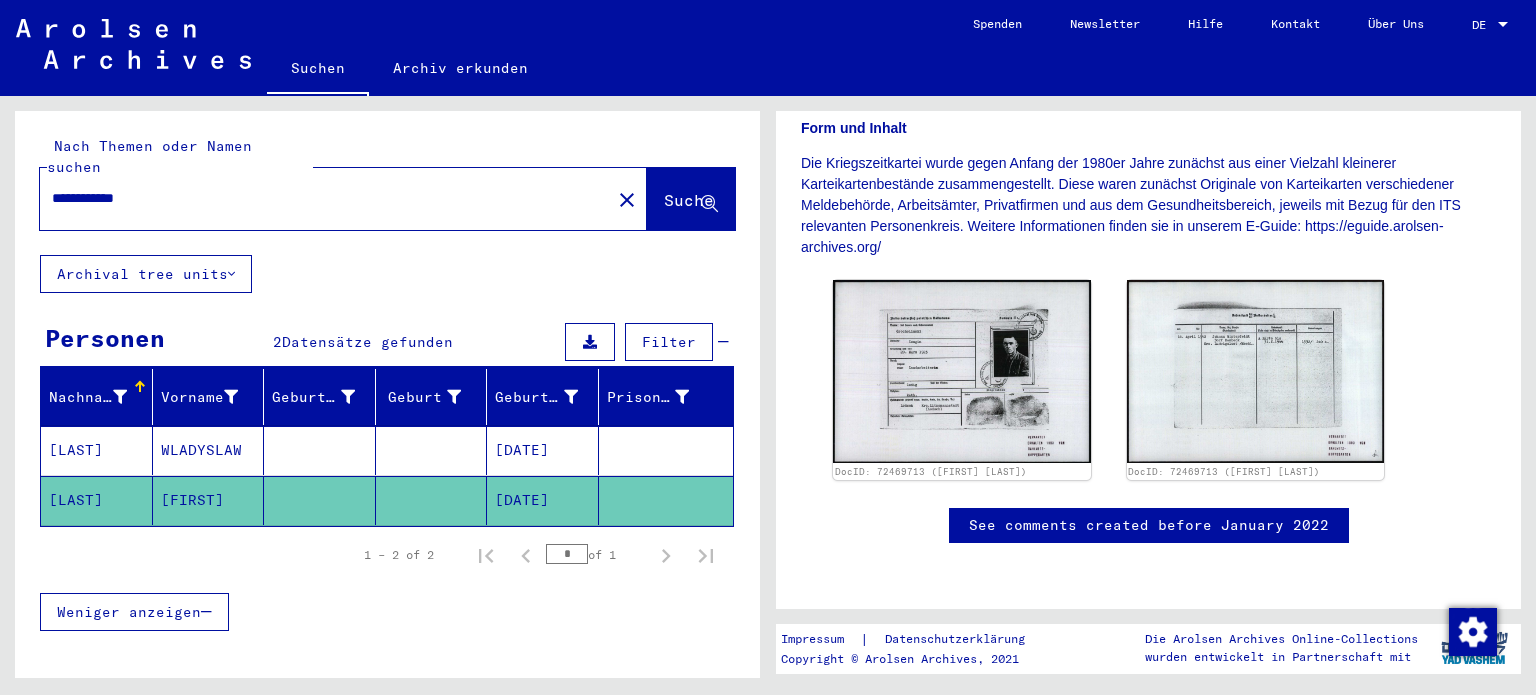 scroll, scrollTop: 493, scrollLeft: 0, axis: vertical 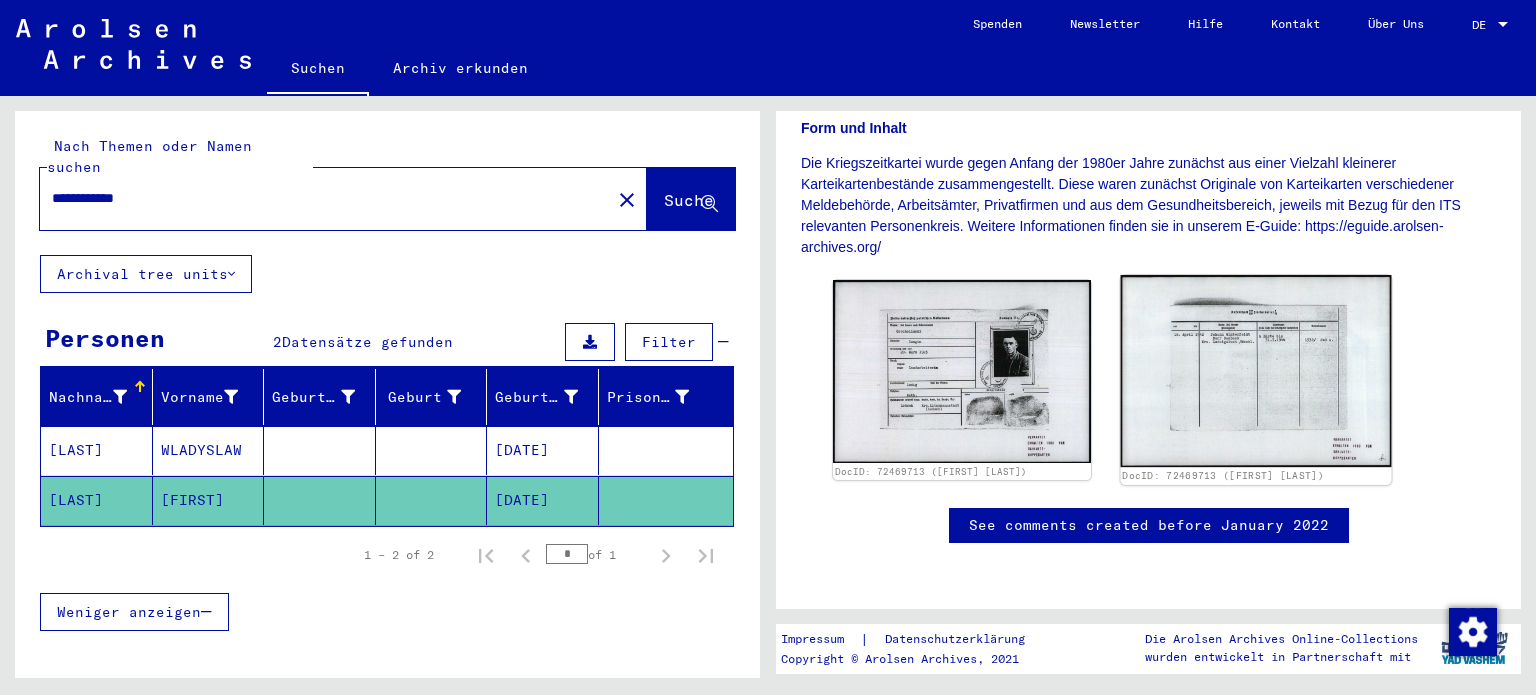 click 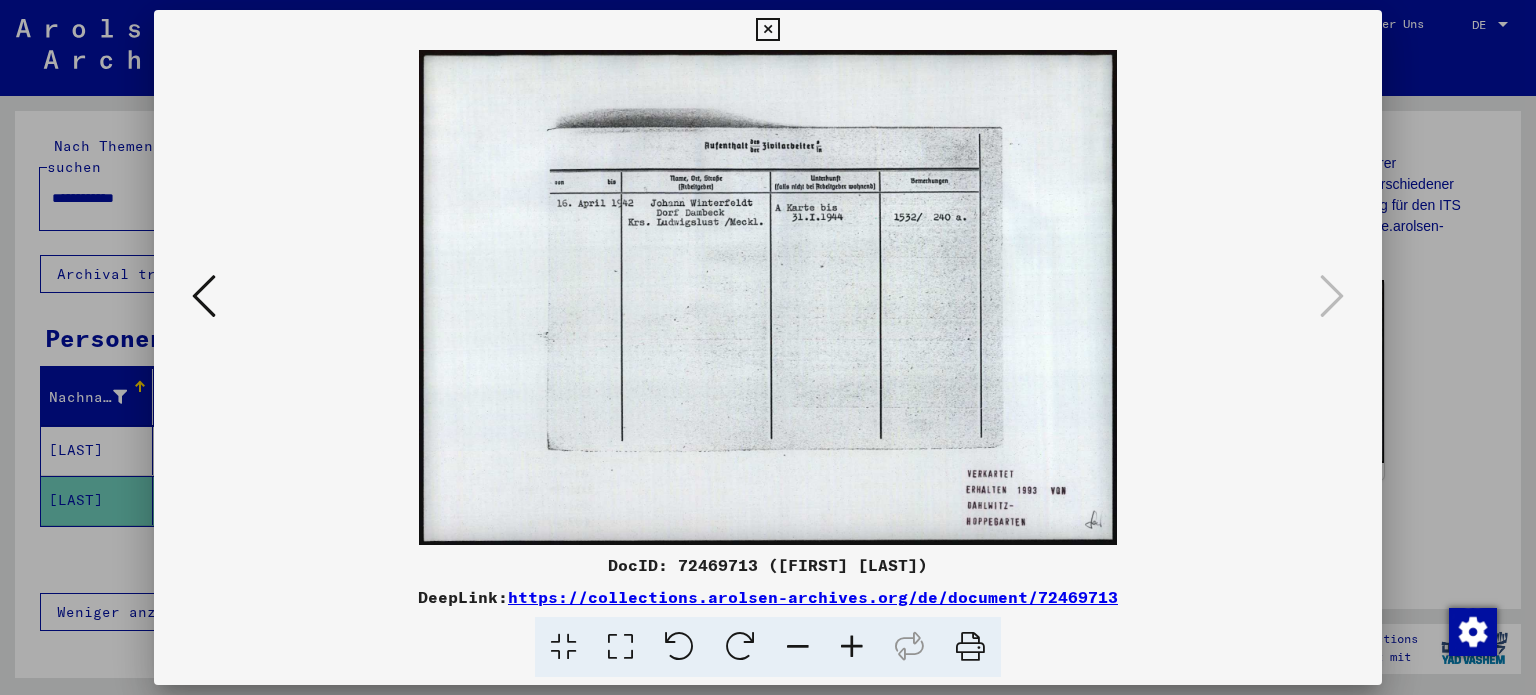 click at bounding box center [768, 297] 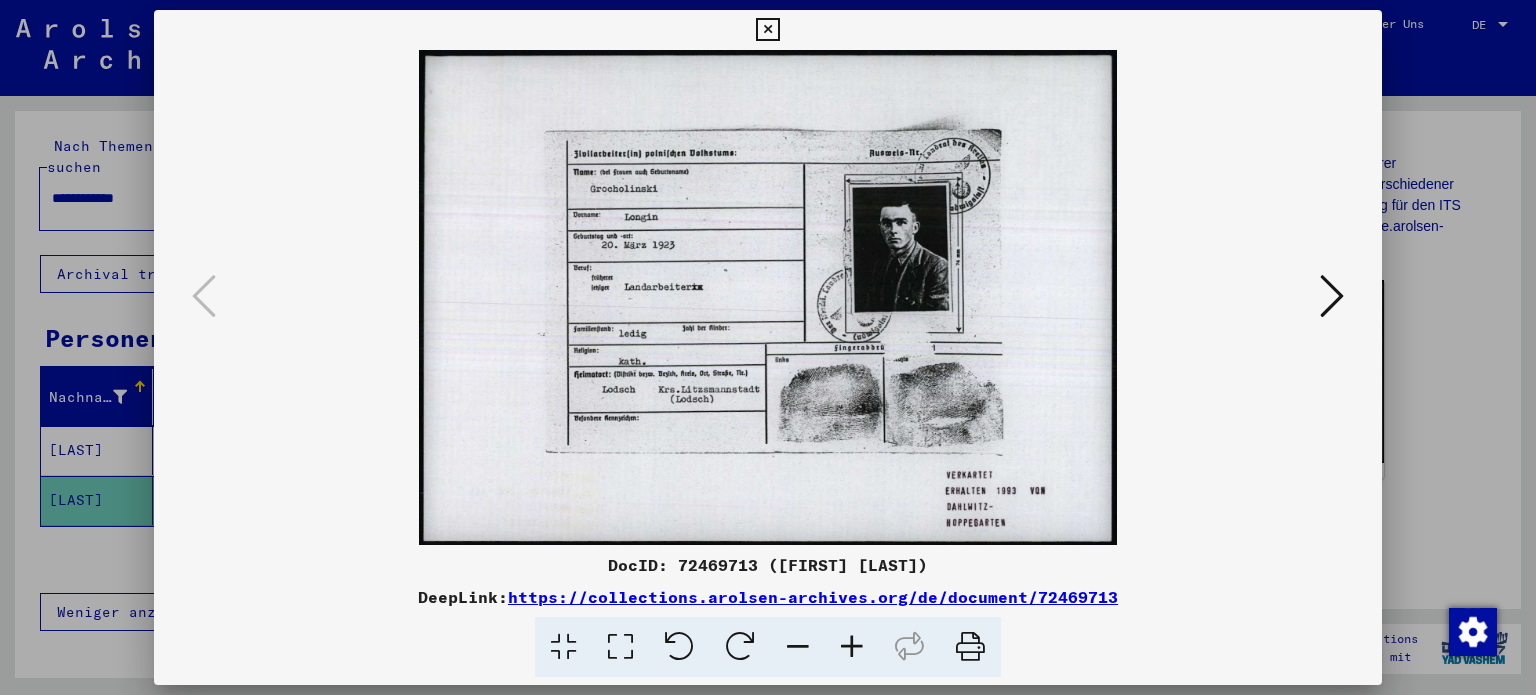 click at bounding box center (1332, 297) 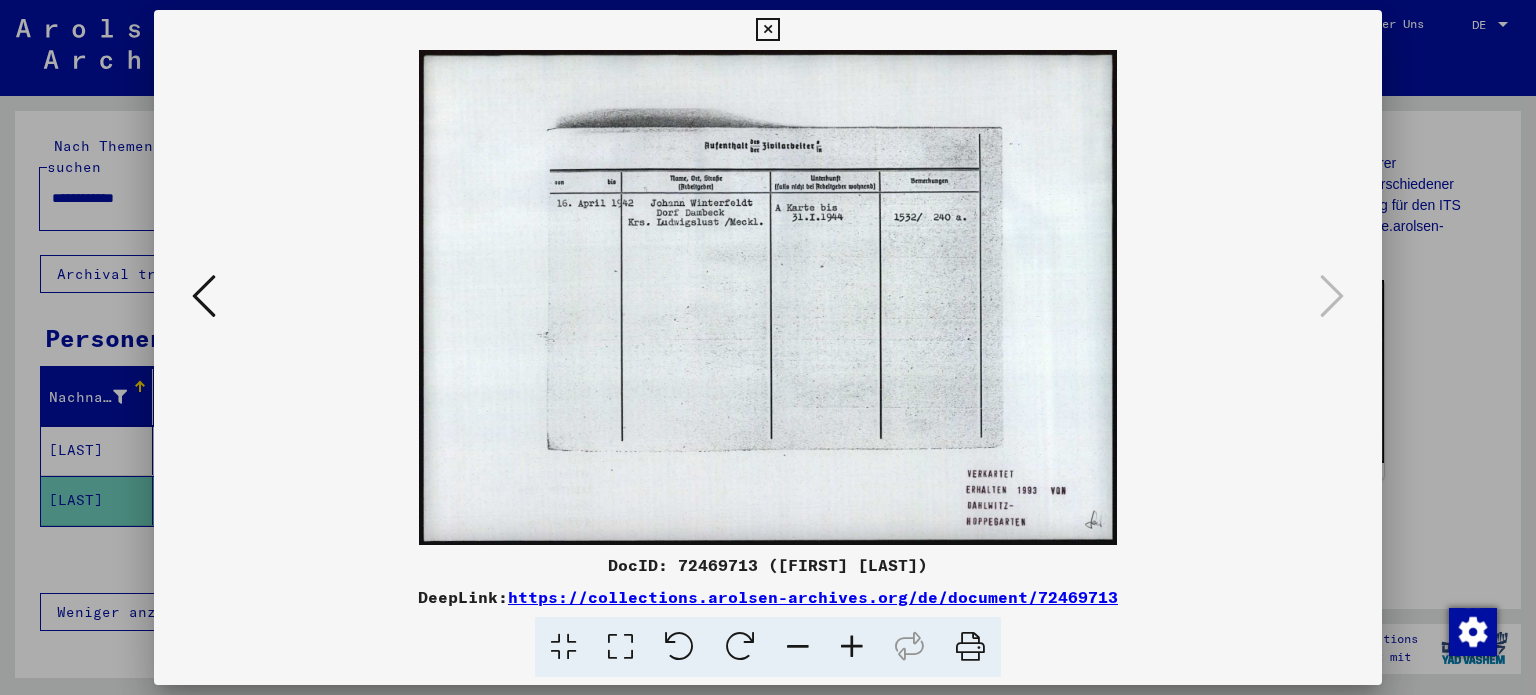 click at bounding box center (767, 30) 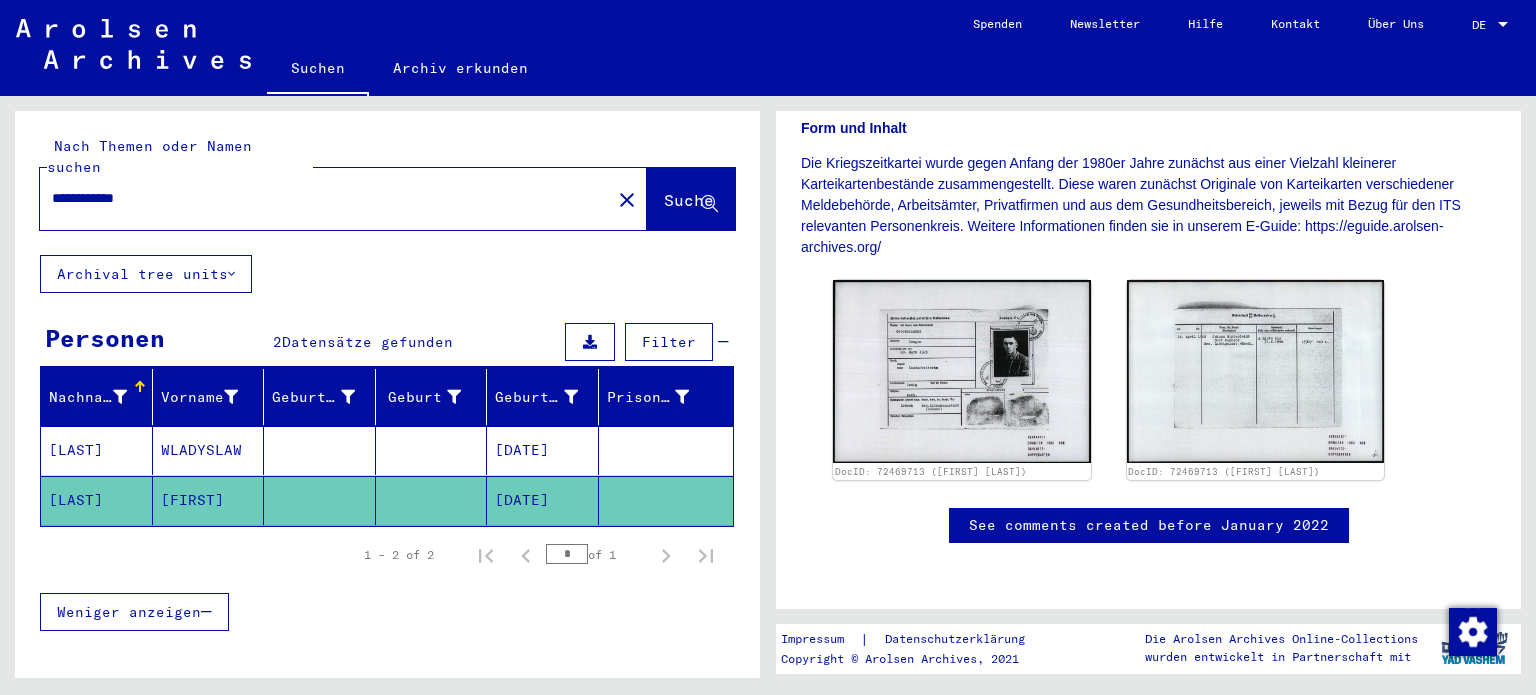 click on "[LAST]" at bounding box center [97, 500] 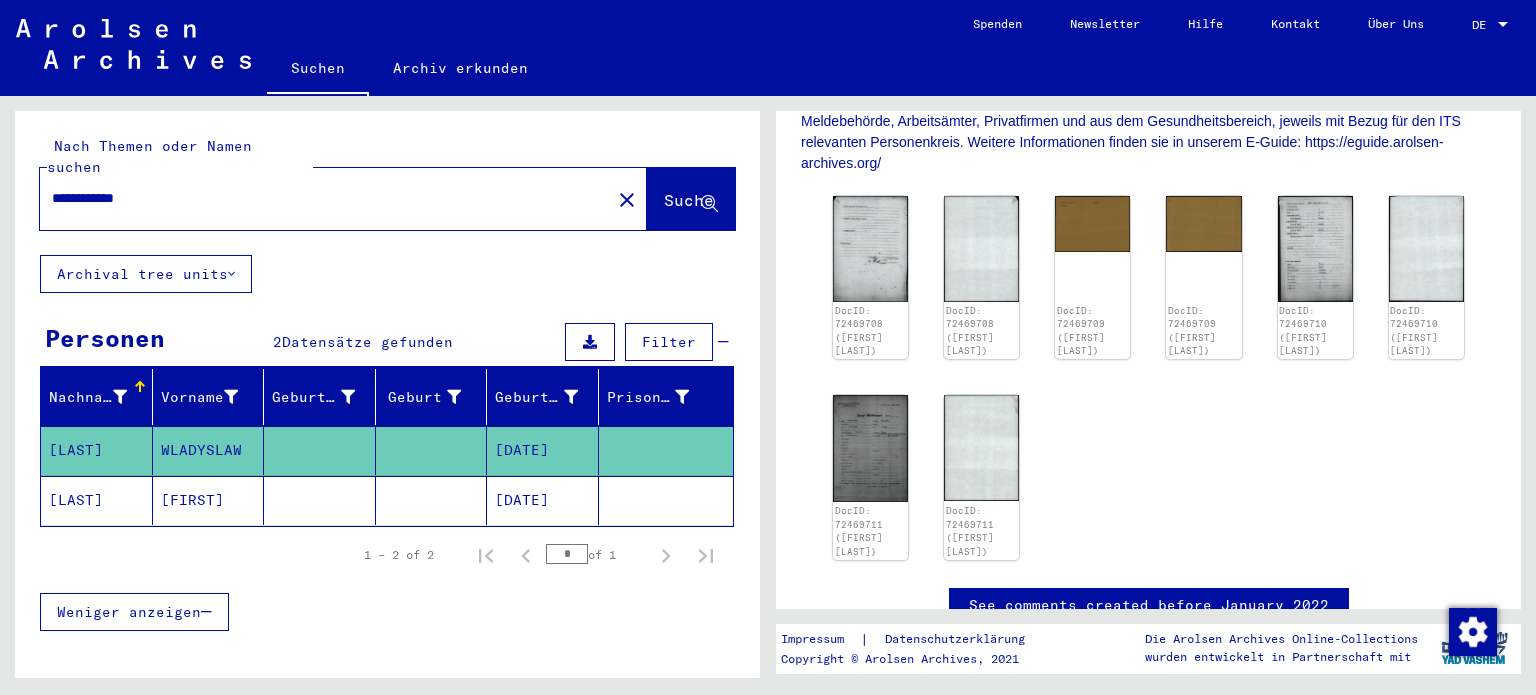 scroll, scrollTop: 364, scrollLeft: 0, axis: vertical 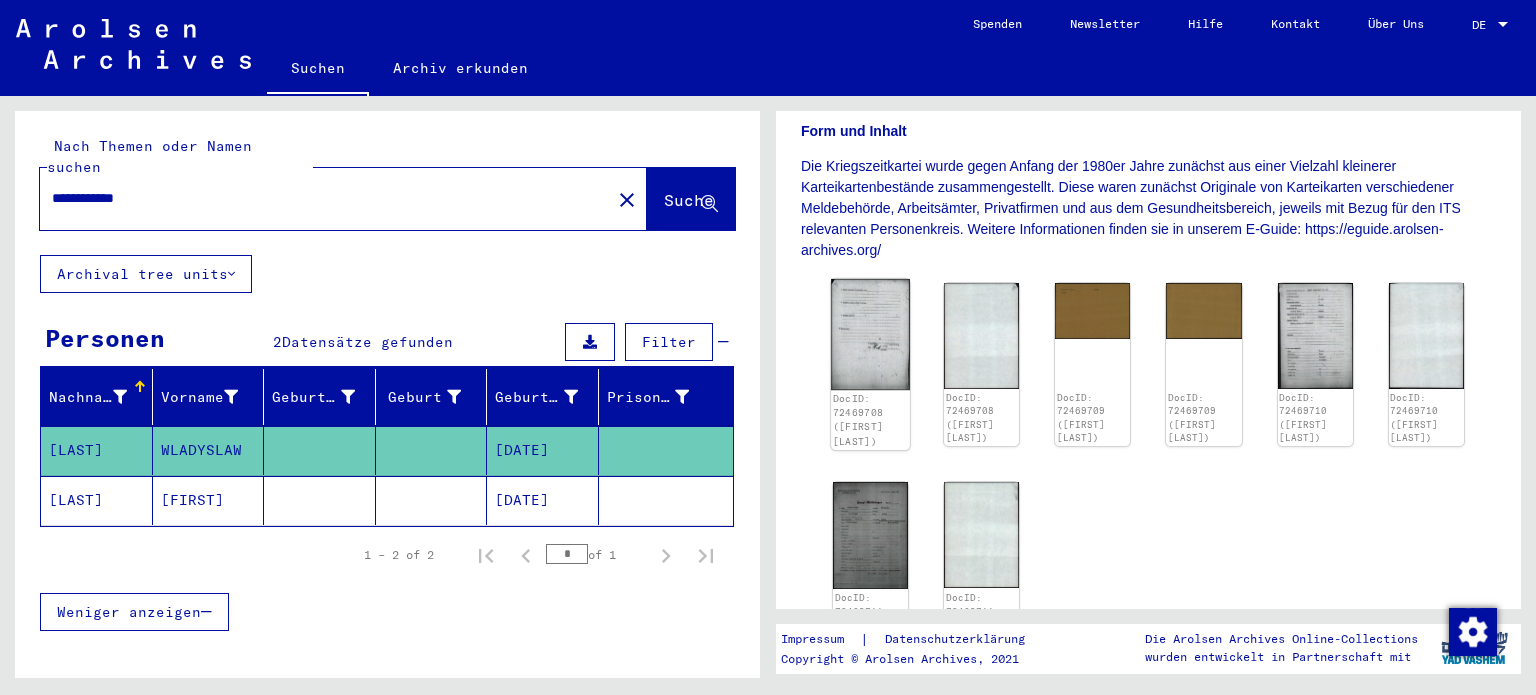 click 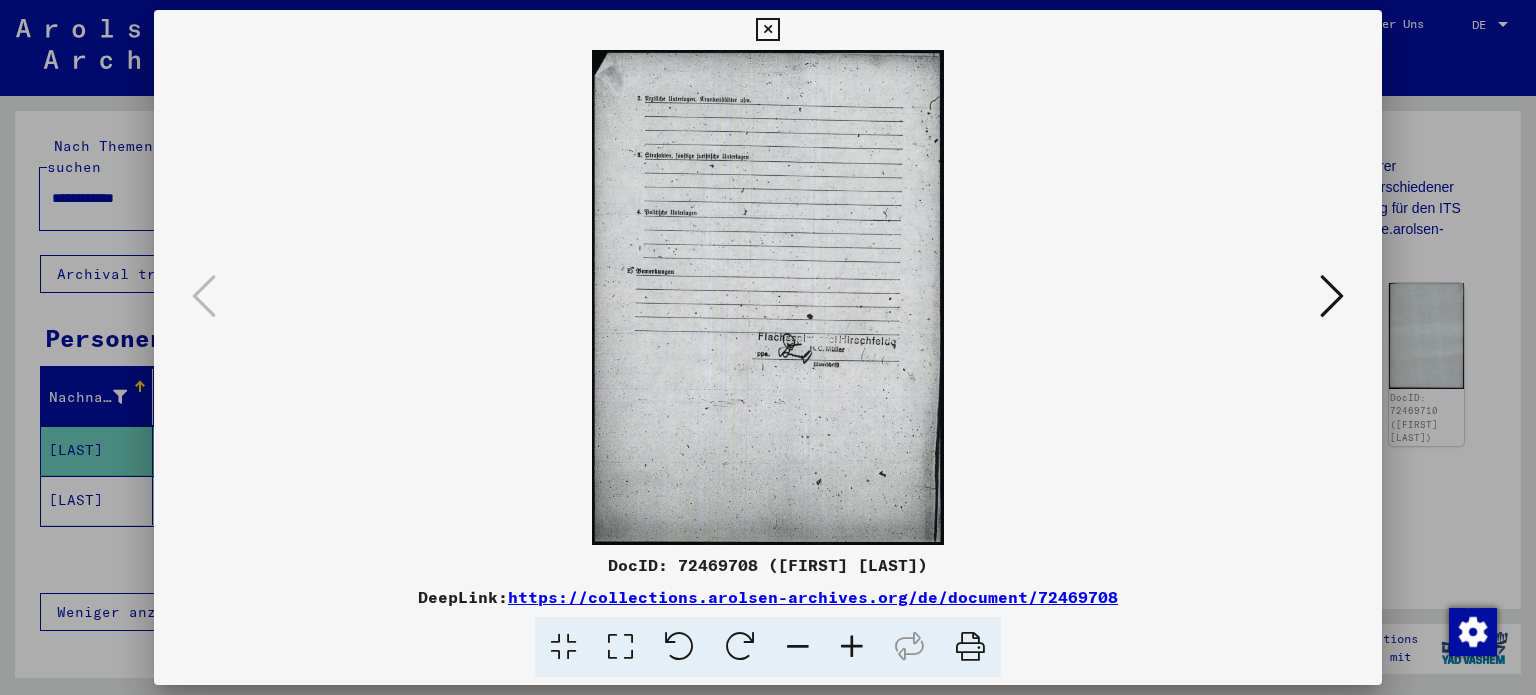 click at bounding box center (852, 647) 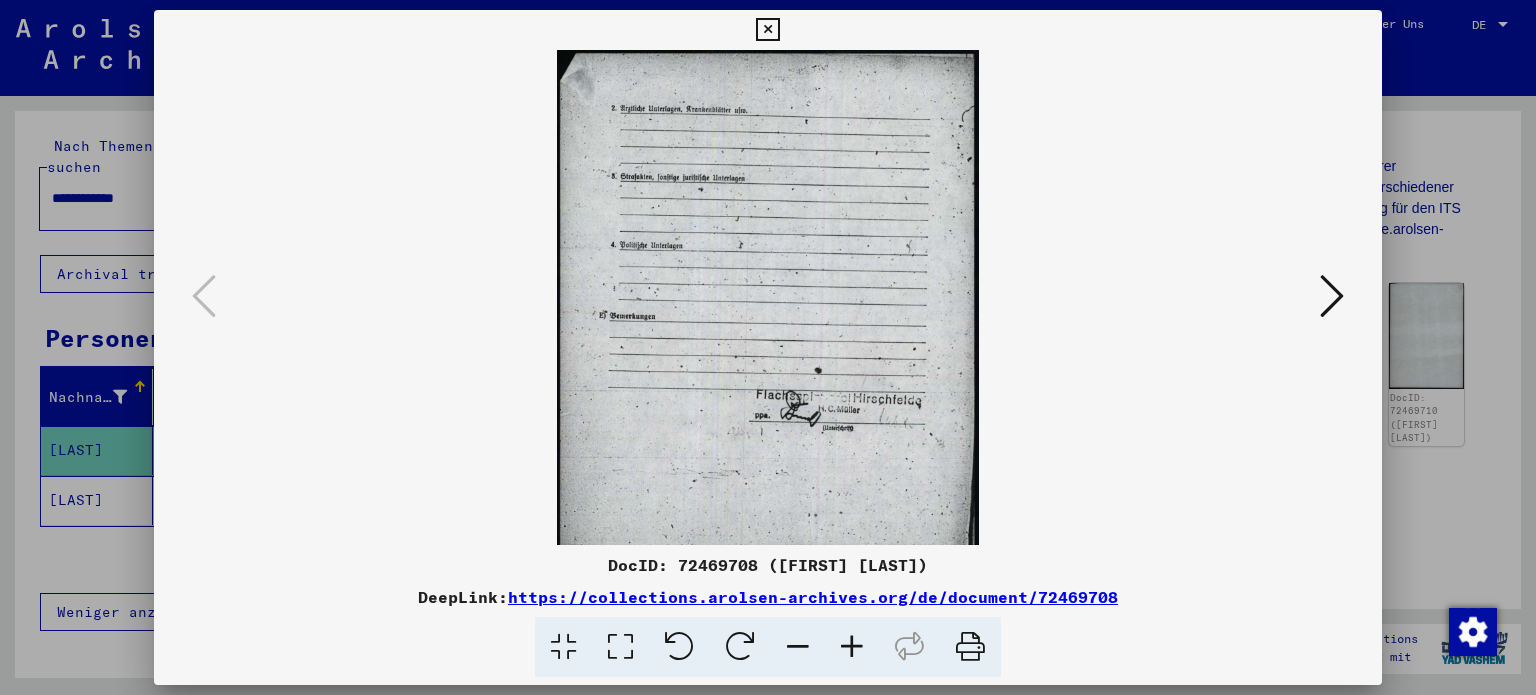 drag, startPoint x: 852, startPoint y: 651, endPoint x: 860, endPoint y: 626, distance: 26.24881 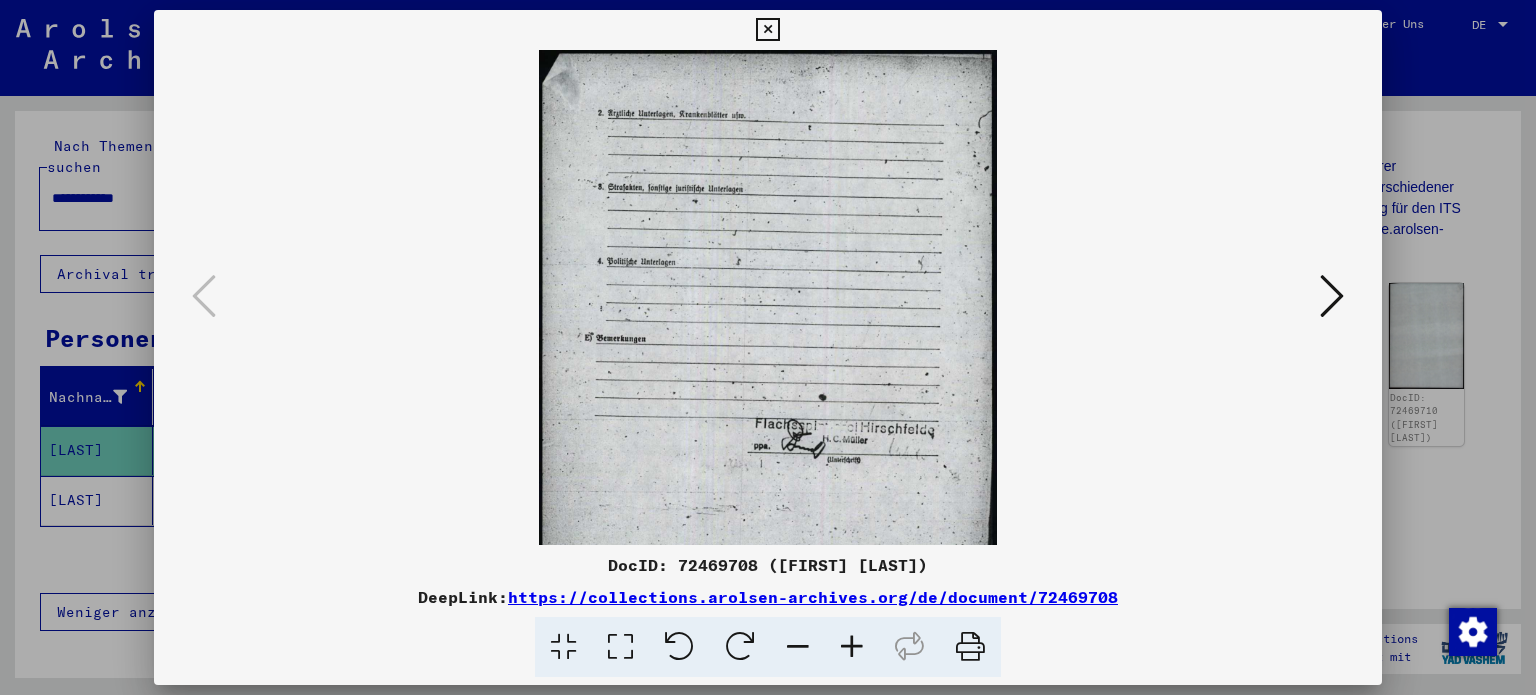 click at bounding box center [1332, 296] 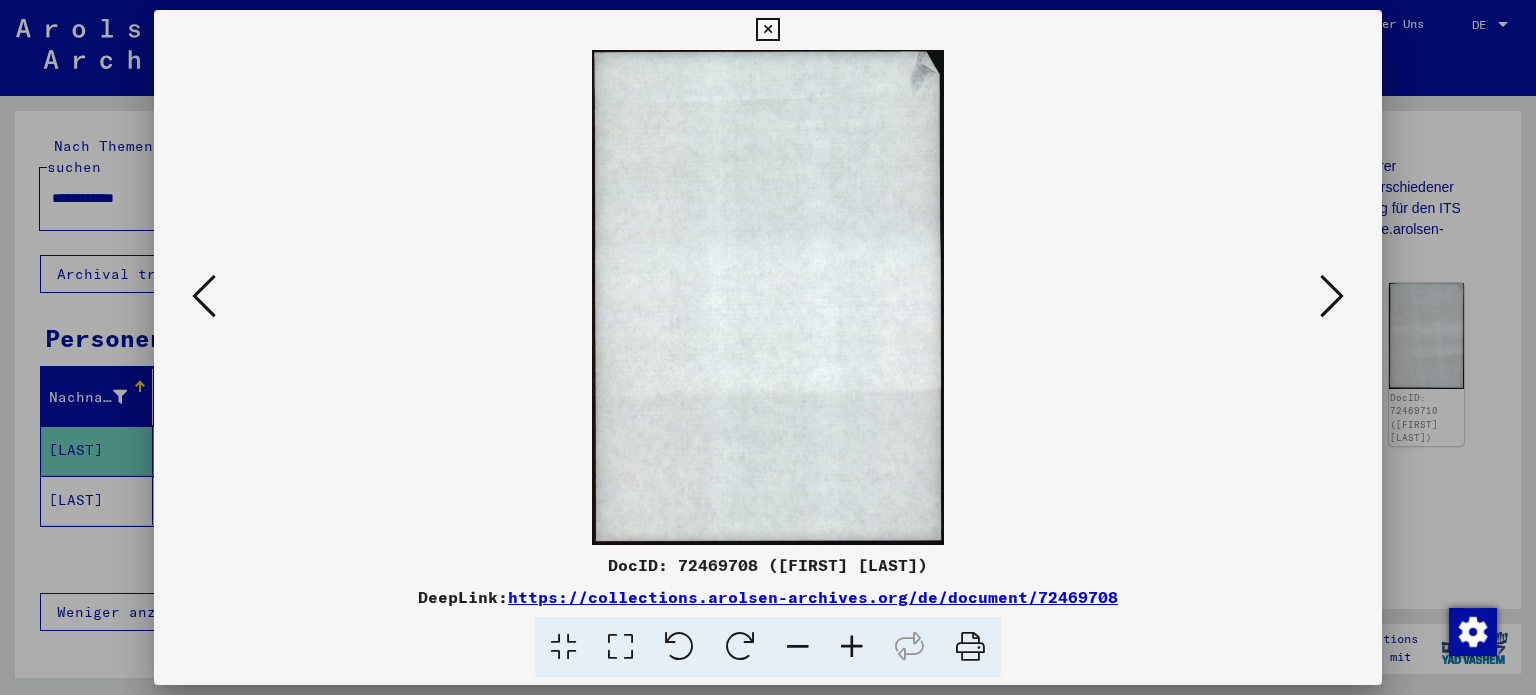 click at bounding box center [1332, 296] 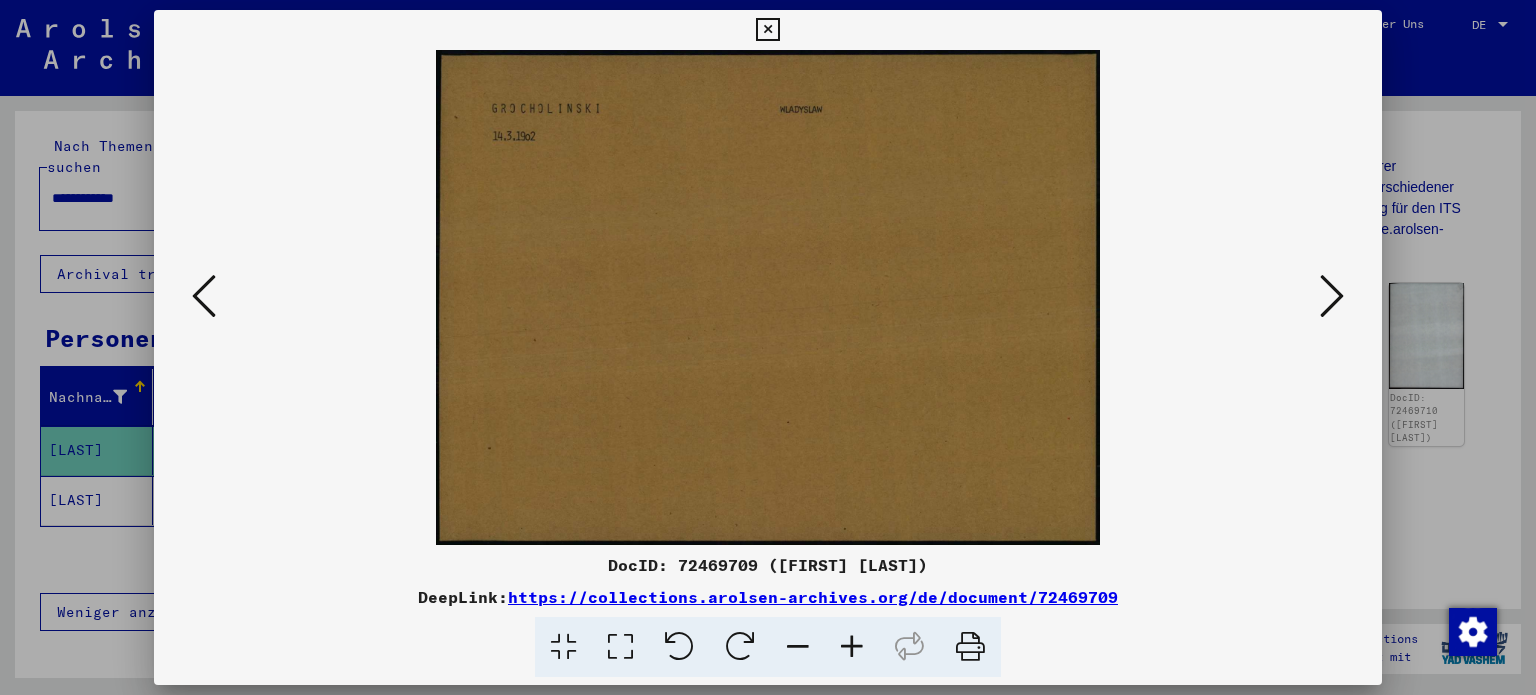 click at bounding box center (1332, 296) 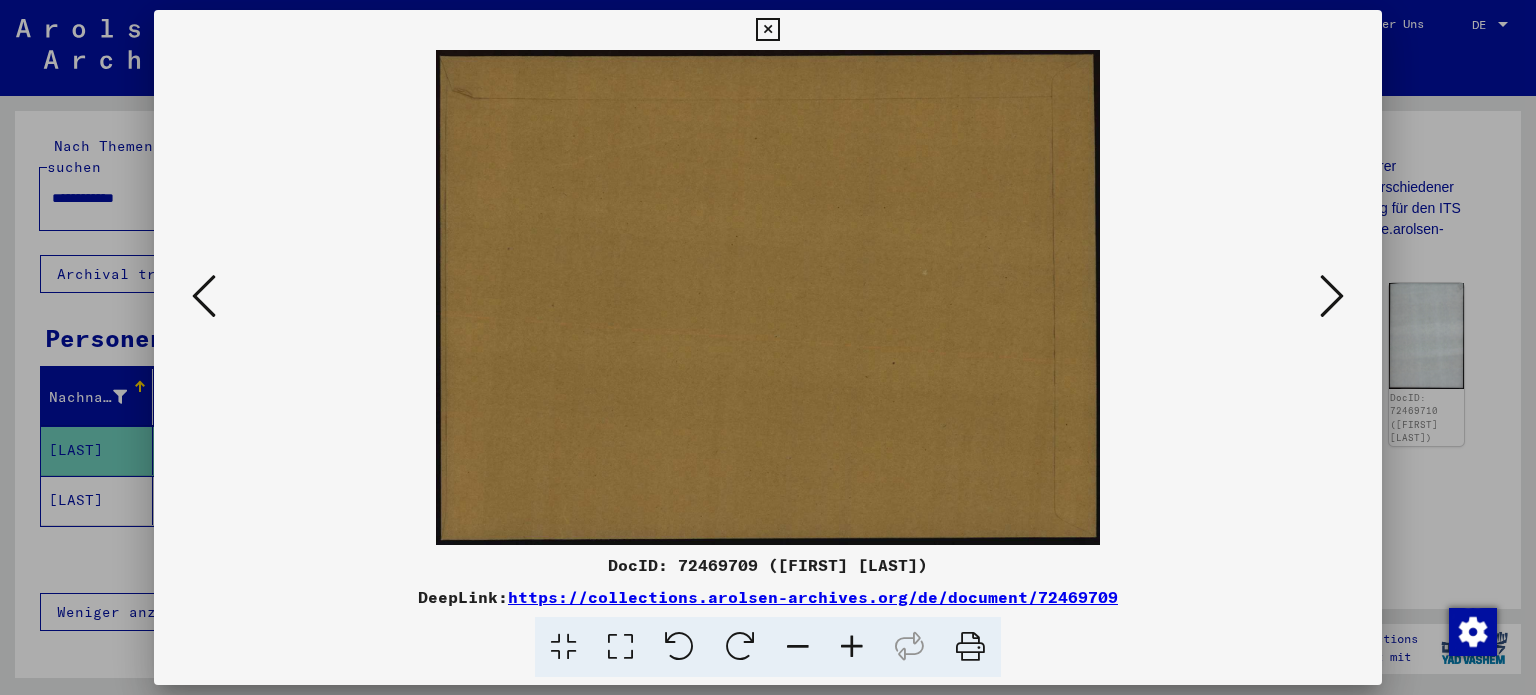 click at bounding box center (1332, 296) 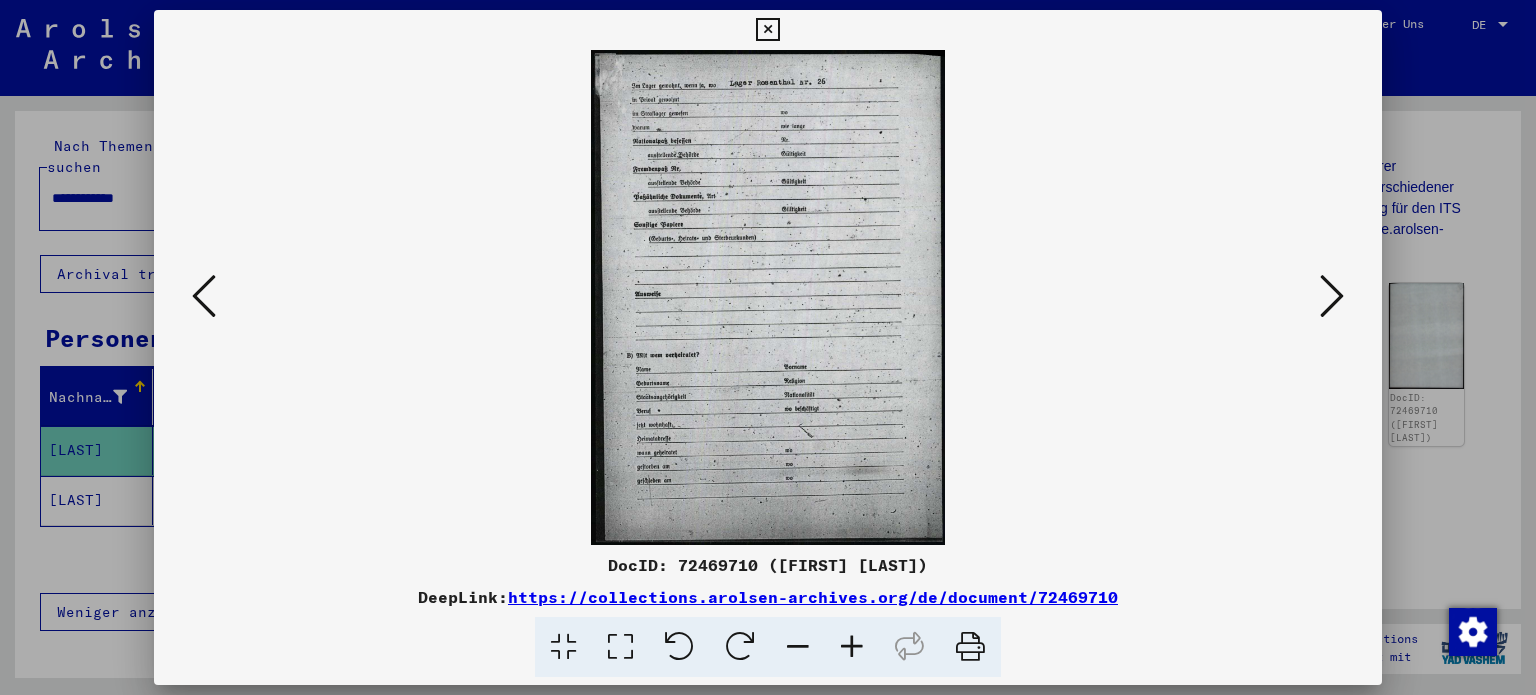 click at bounding box center (1332, 296) 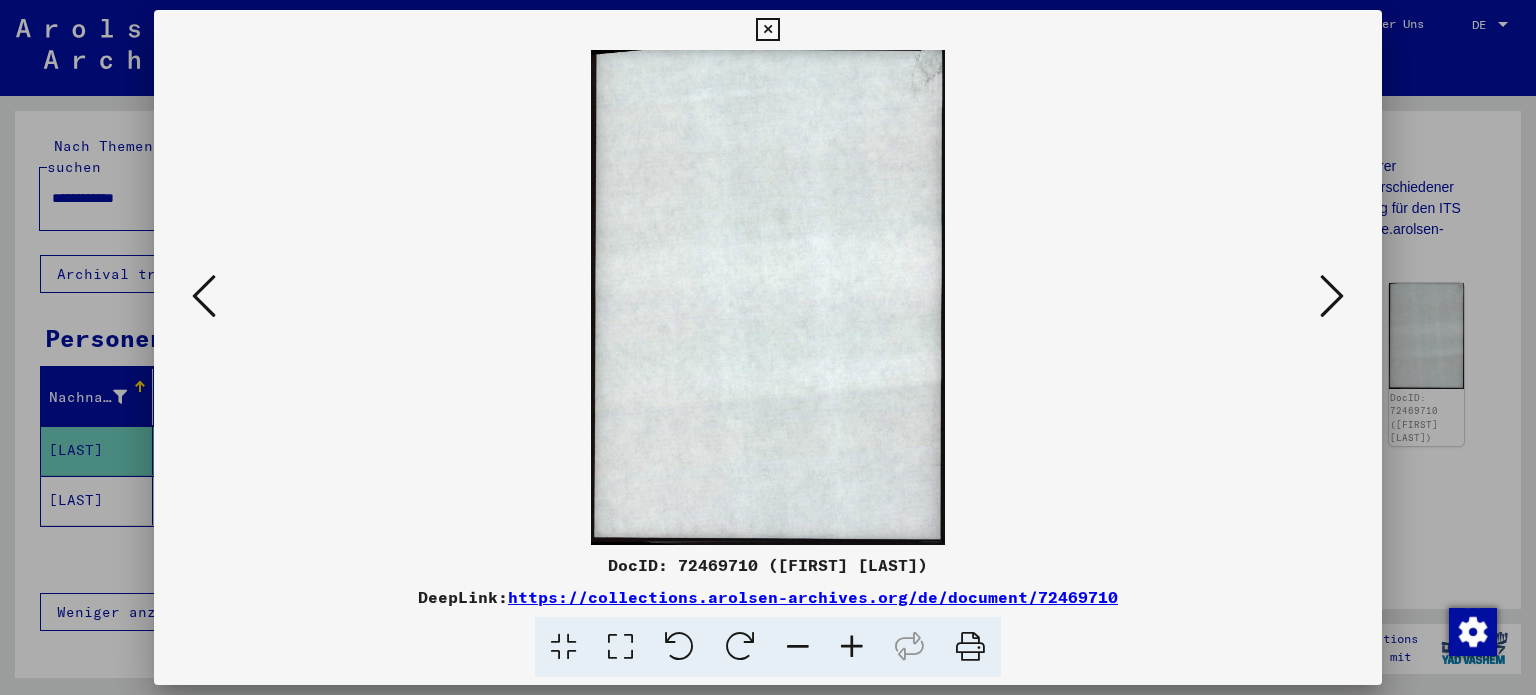 click at bounding box center [1332, 296] 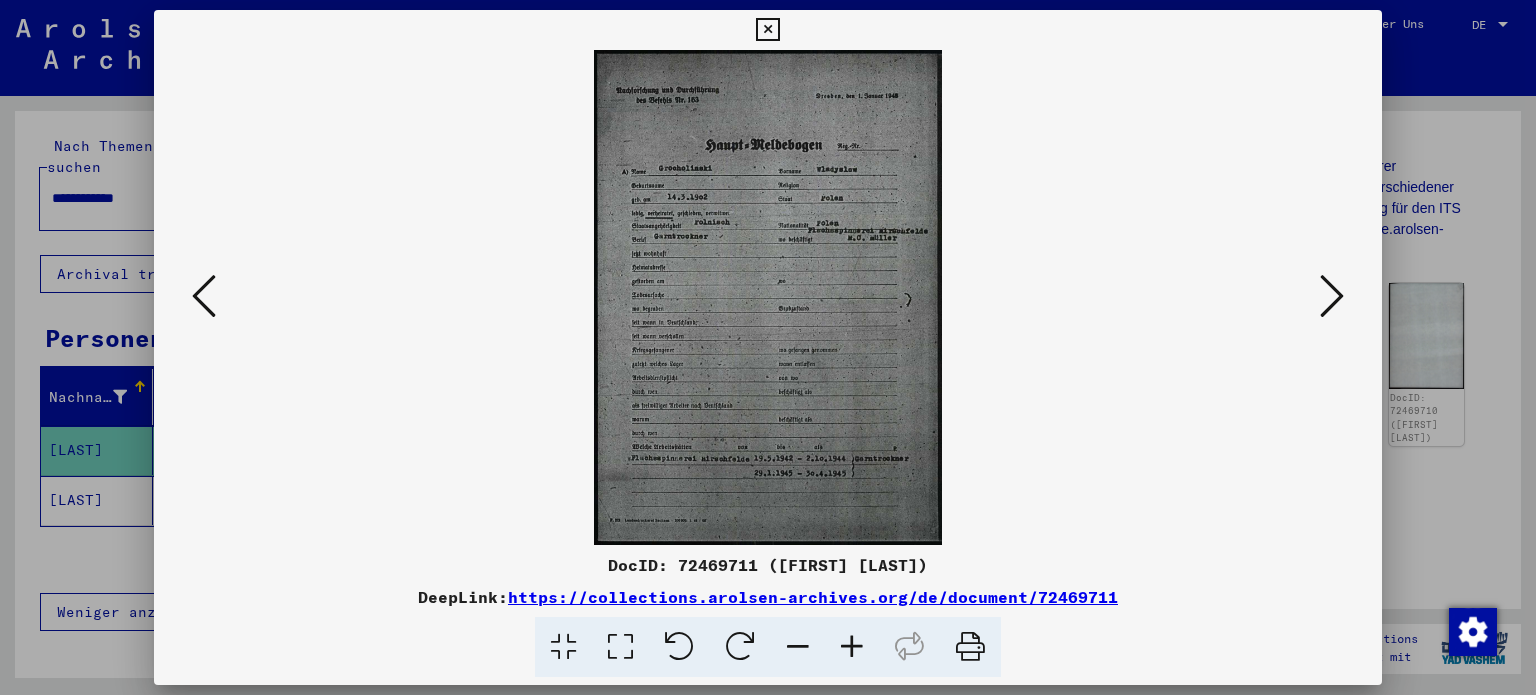 click at bounding box center (852, 647) 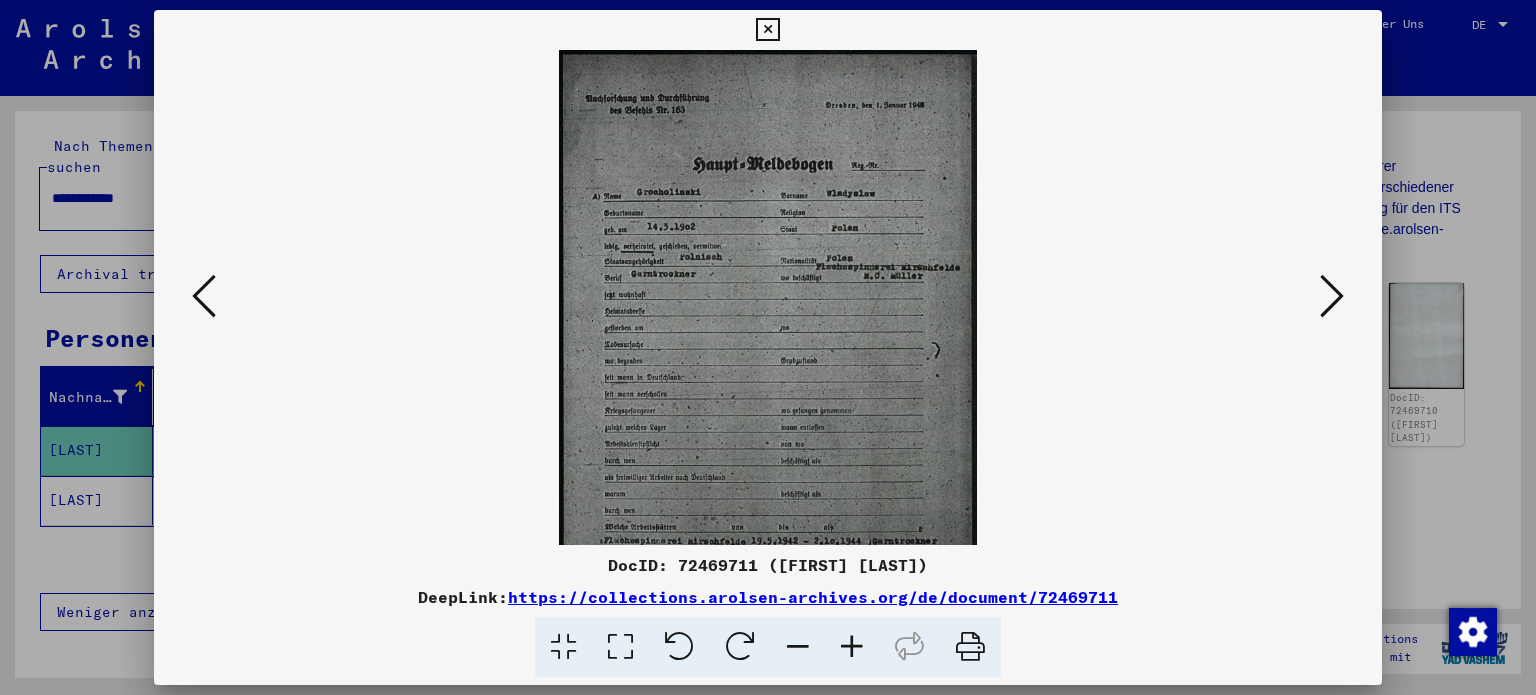 click at bounding box center (852, 647) 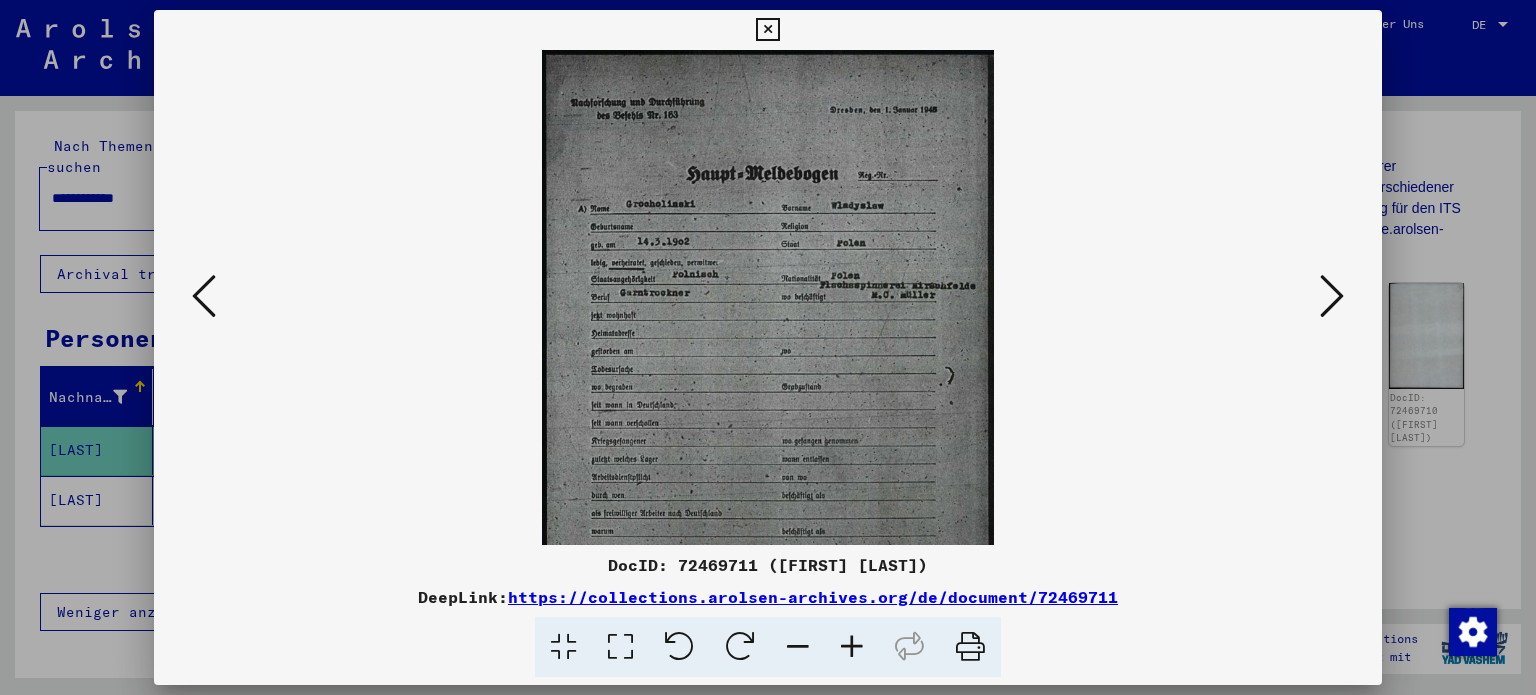 click at bounding box center [852, 647] 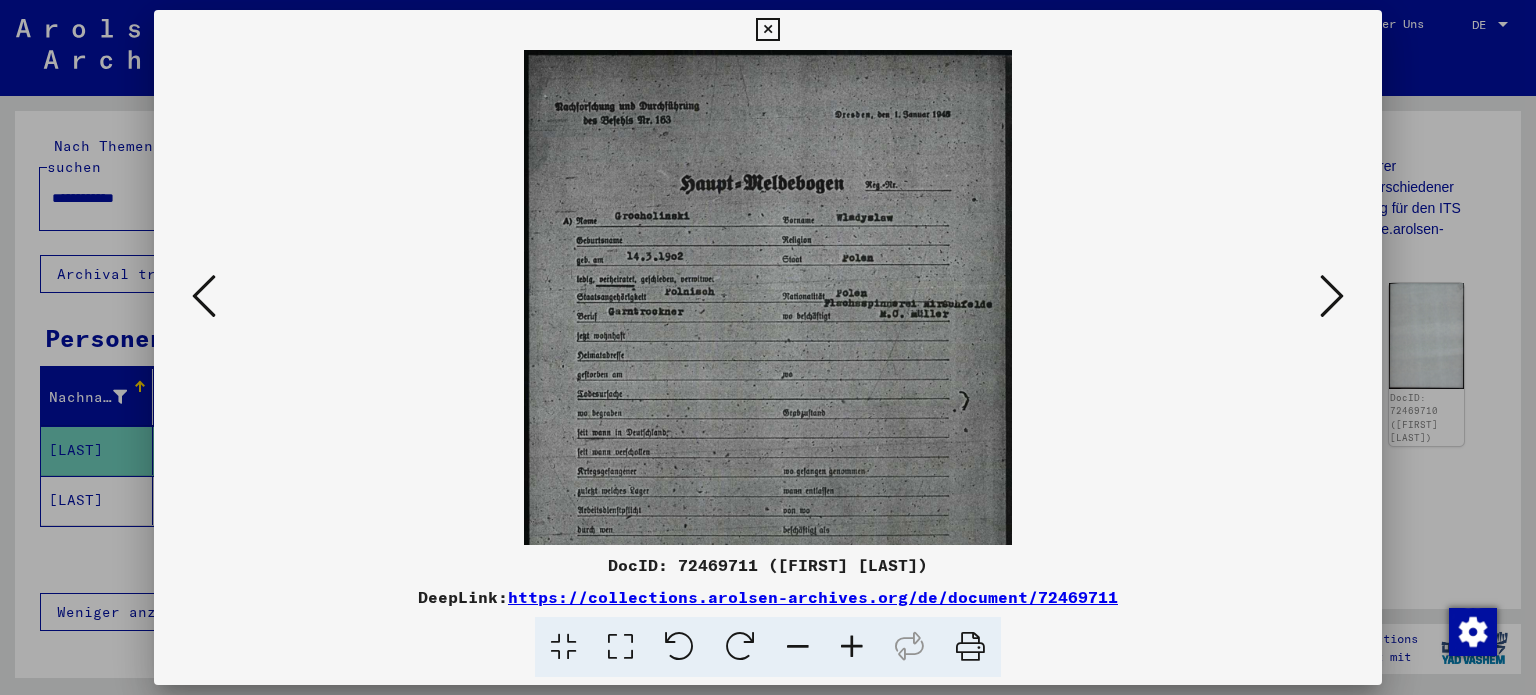 drag, startPoint x: 876, startPoint y: 264, endPoint x: 802, endPoint y: 527, distance: 273.21237 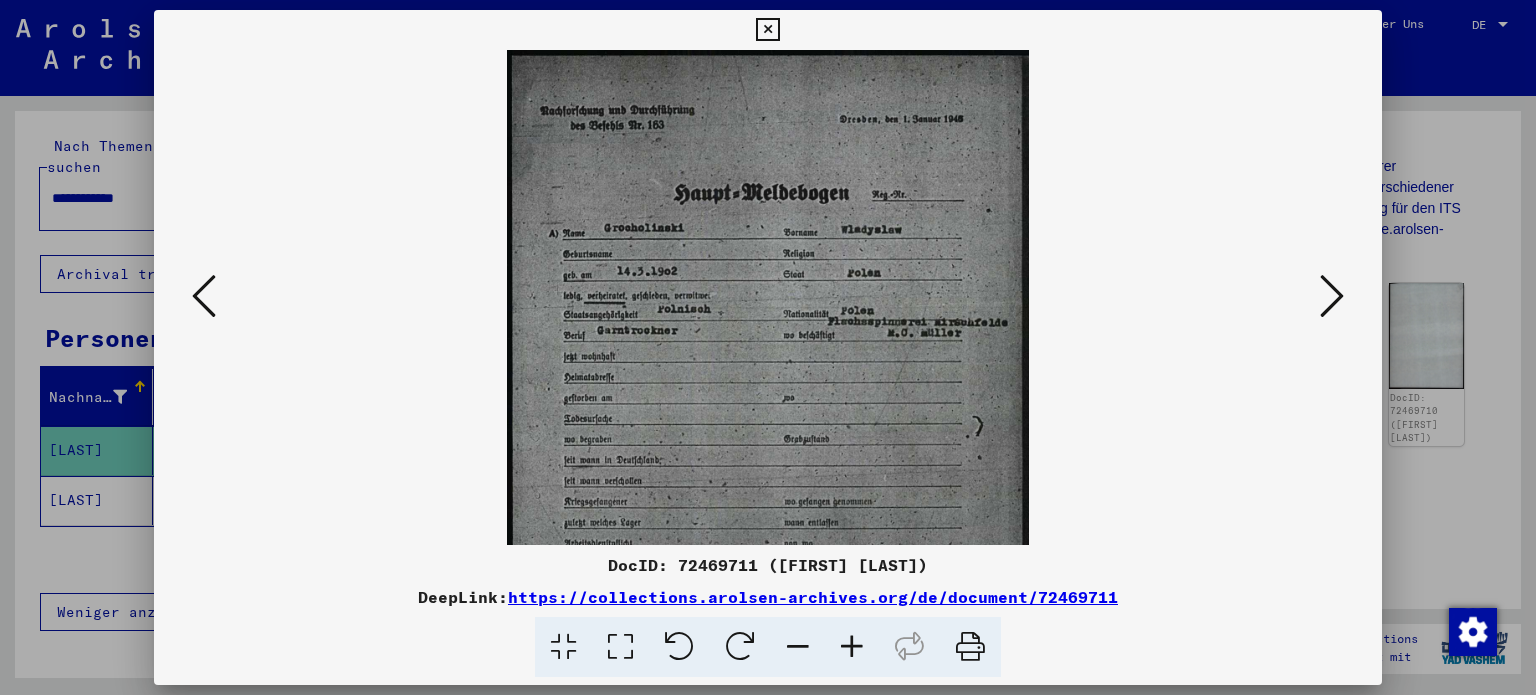 click at bounding box center [852, 647] 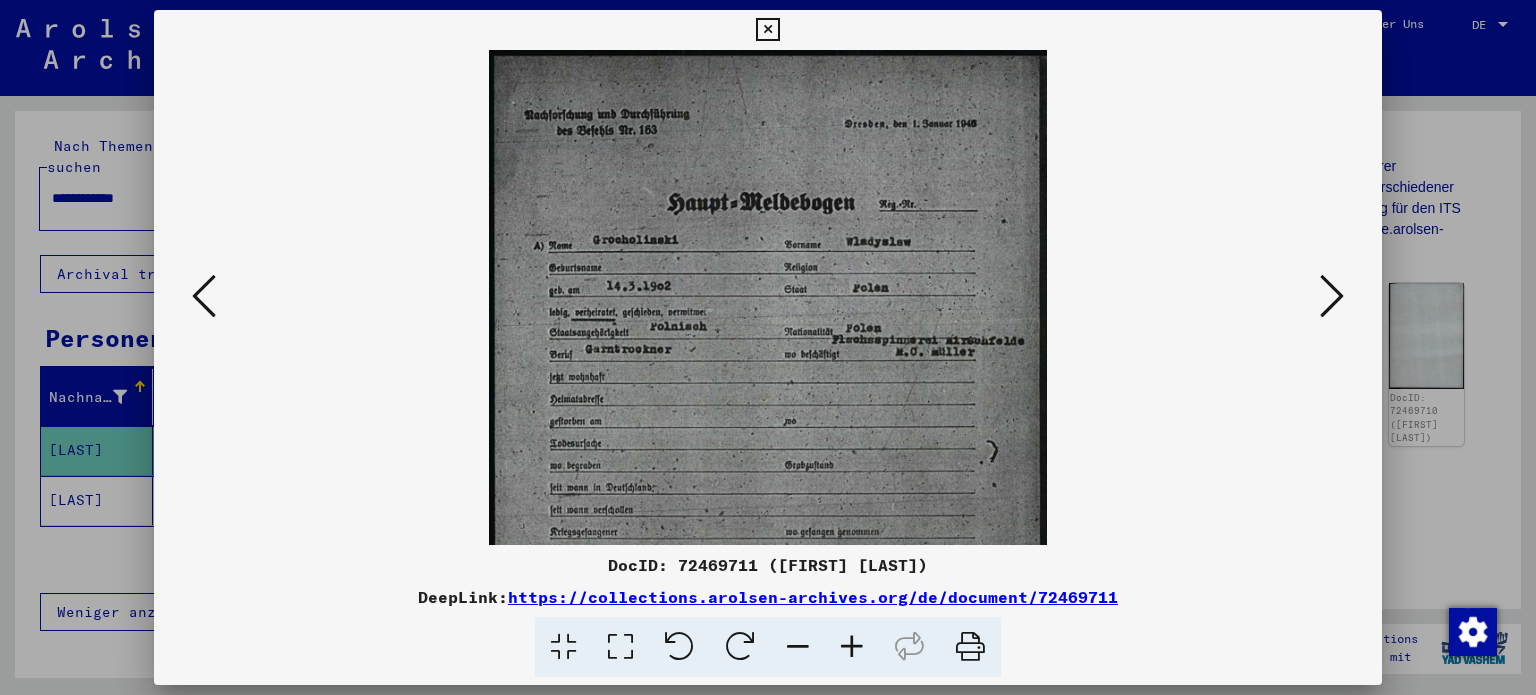 click at bounding box center [852, 647] 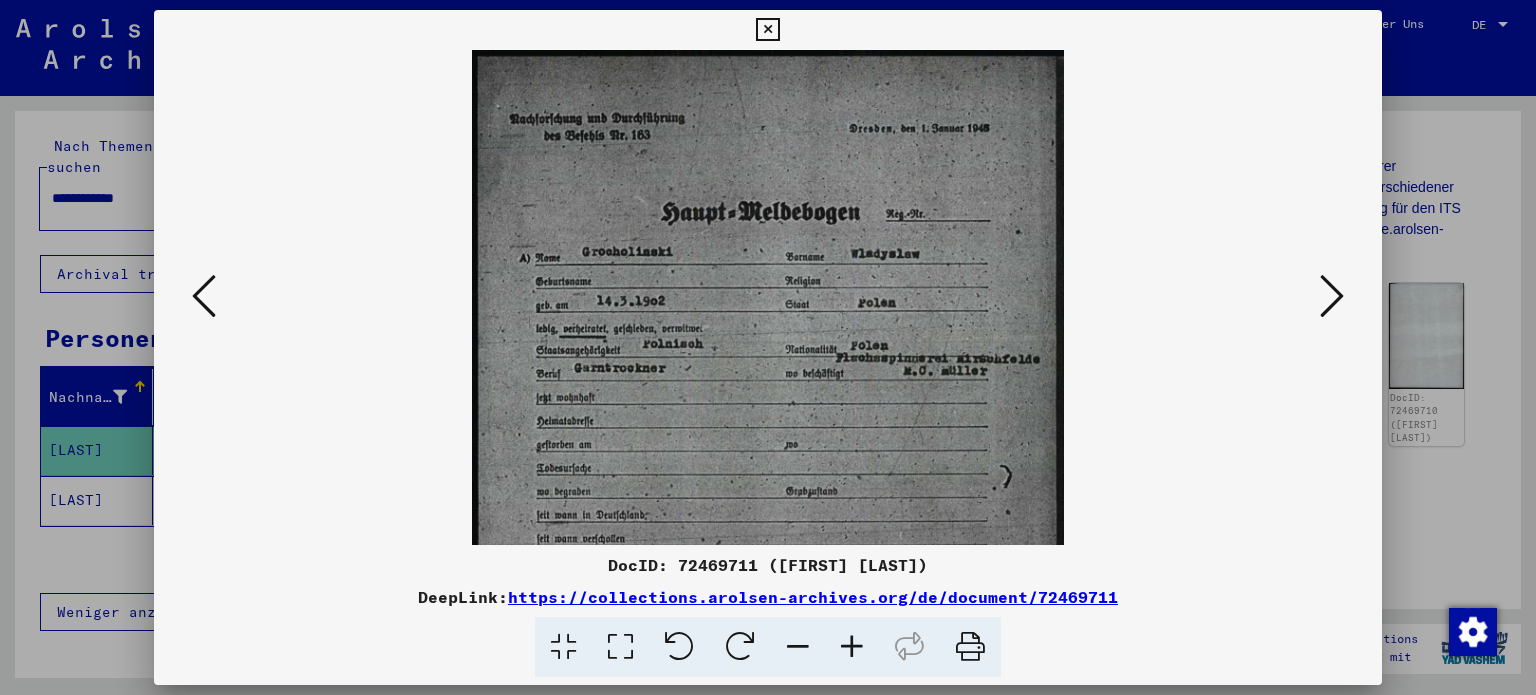 click at bounding box center [852, 647] 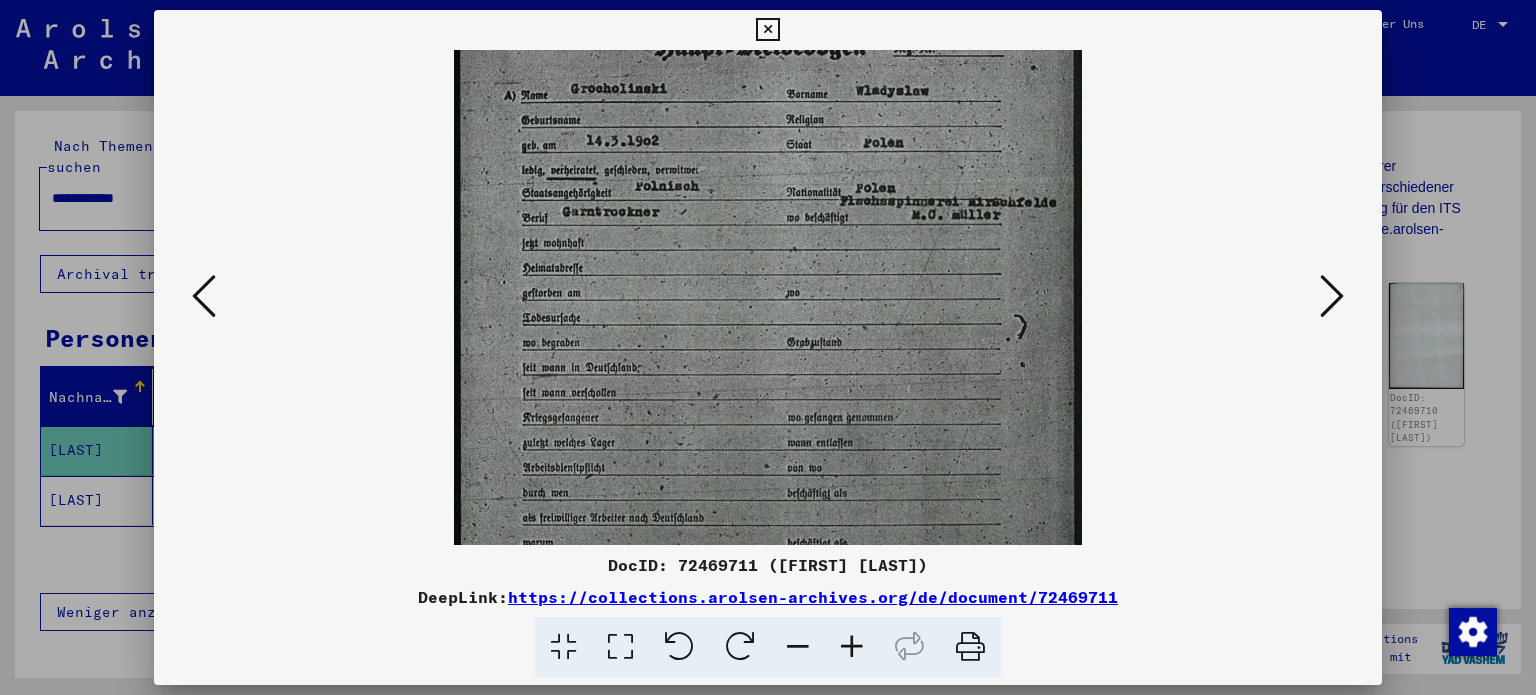 drag, startPoint x: 791, startPoint y: 380, endPoint x: 785, endPoint y: 202, distance: 178.10109 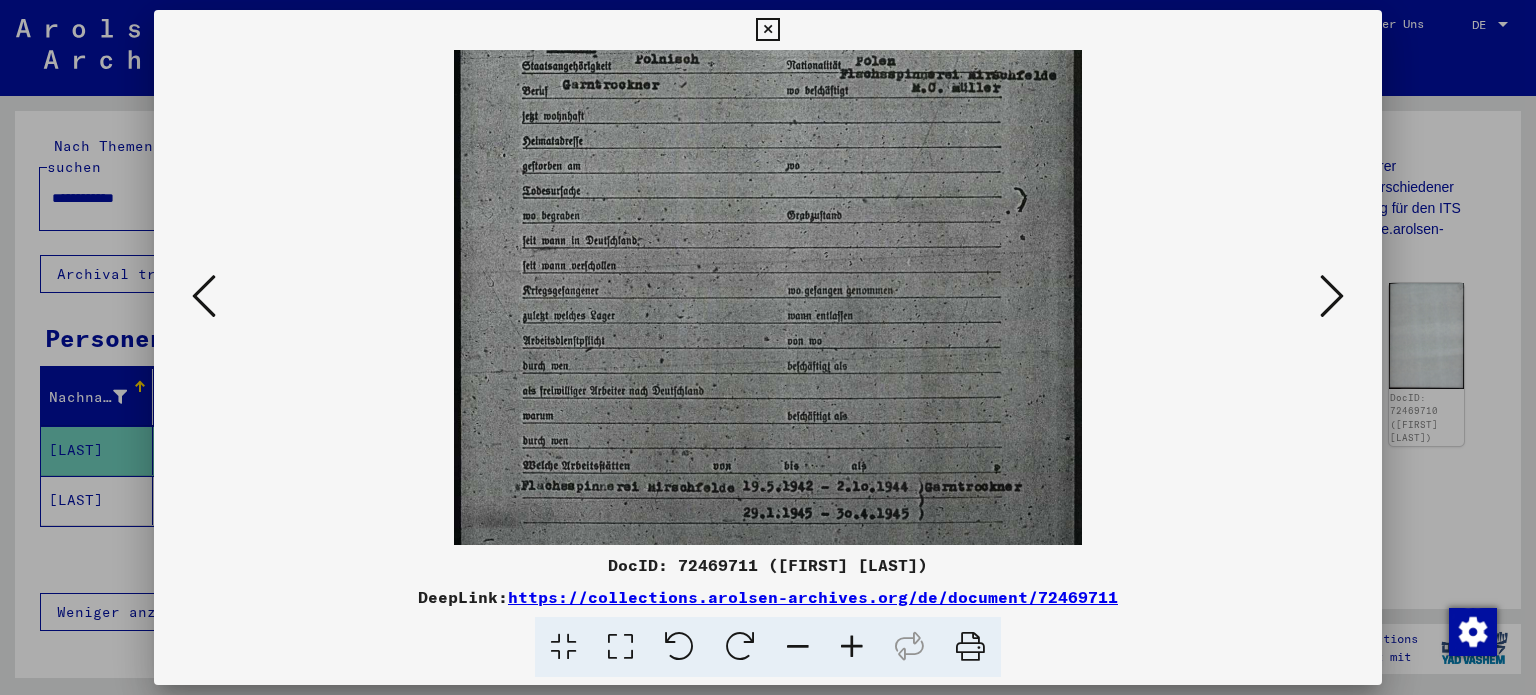 scroll, scrollTop: 326, scrollLeft: 0, axis: vertical 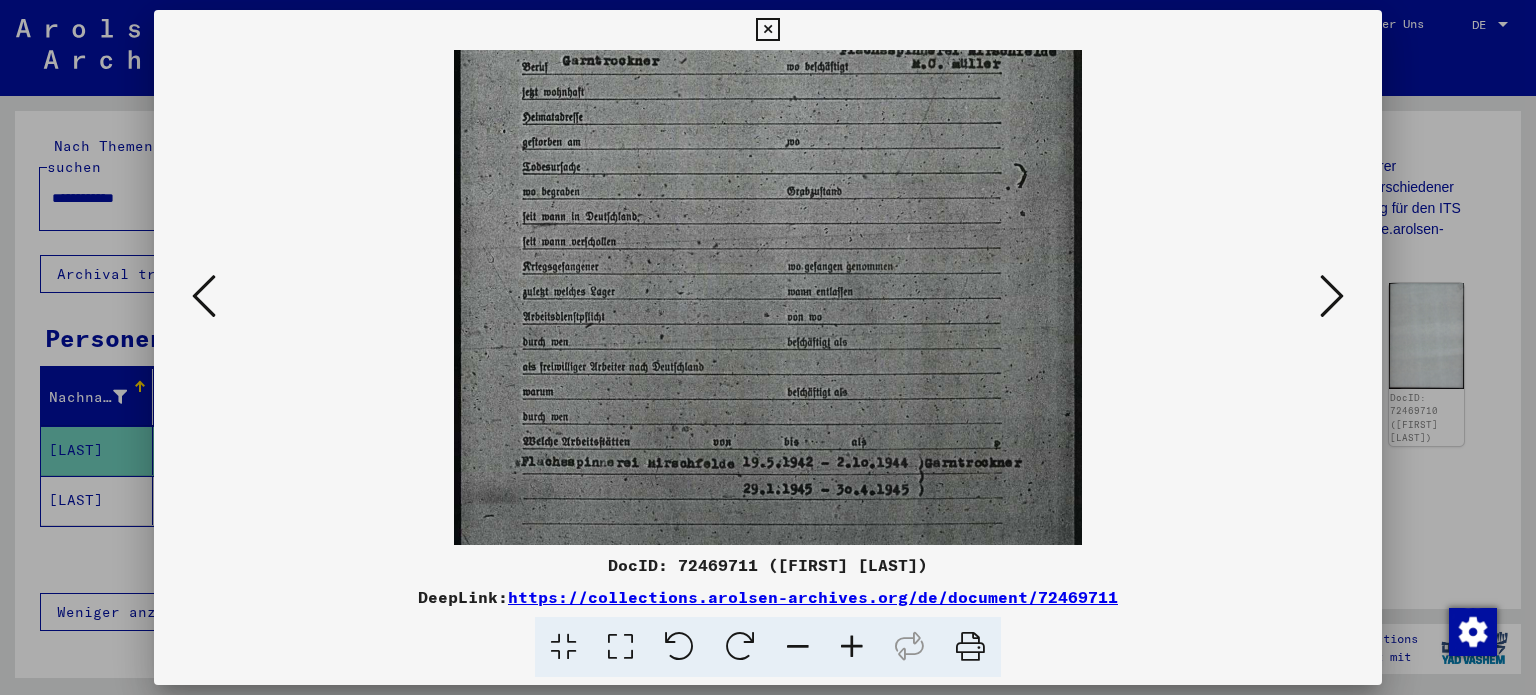 drag, startPoint x: 784, startPoint y: 311, endPoint x: 811, endPoint y: 181, distance: 132.77425 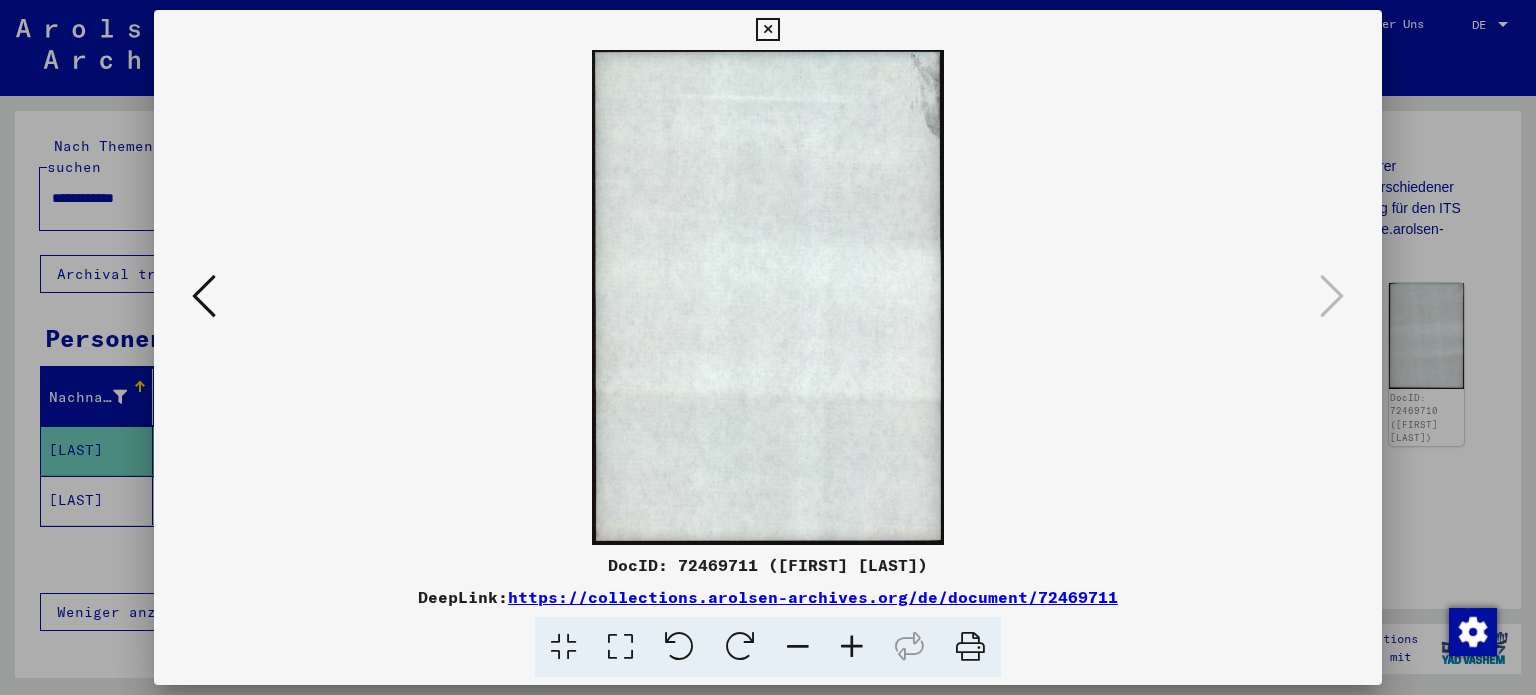 scroll, scrollTop: 0, scrollLeft: 0, axis: both 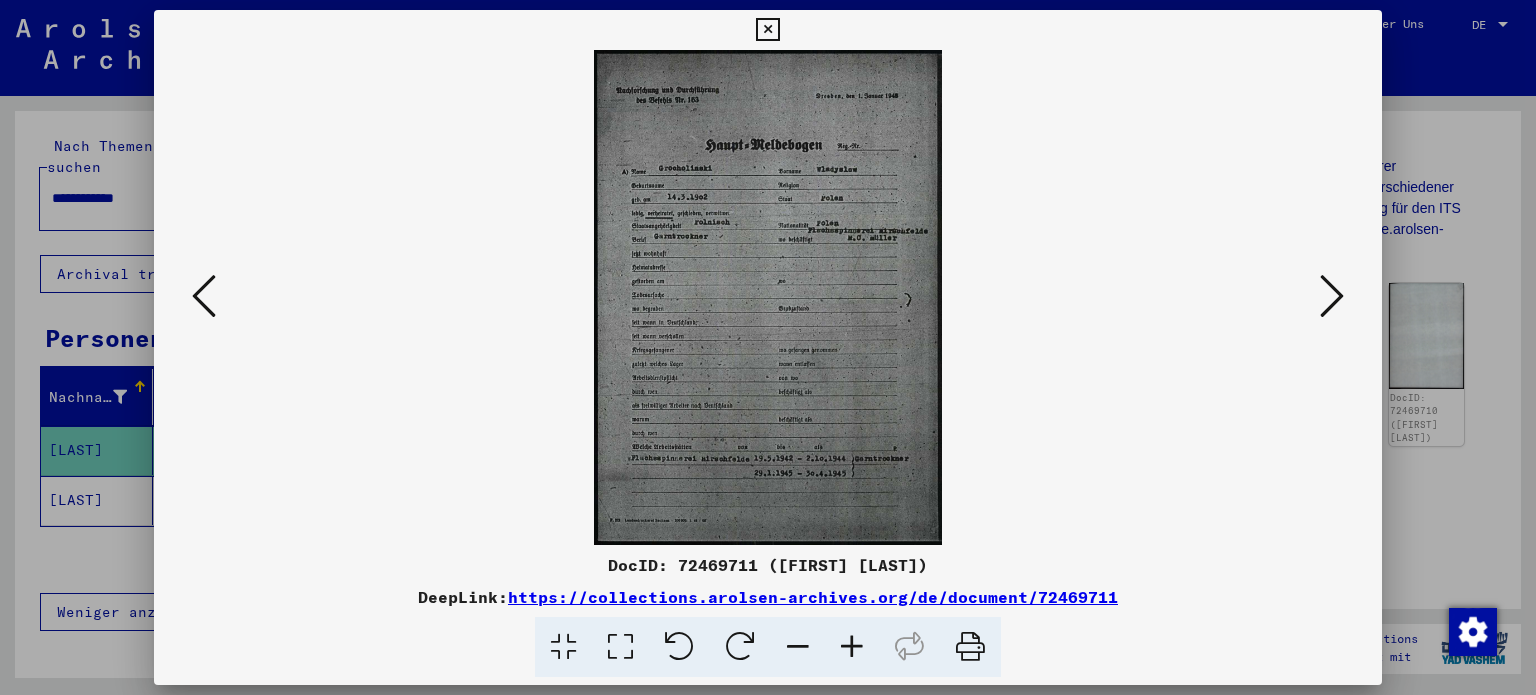 click at bounding box center [1332, 296] 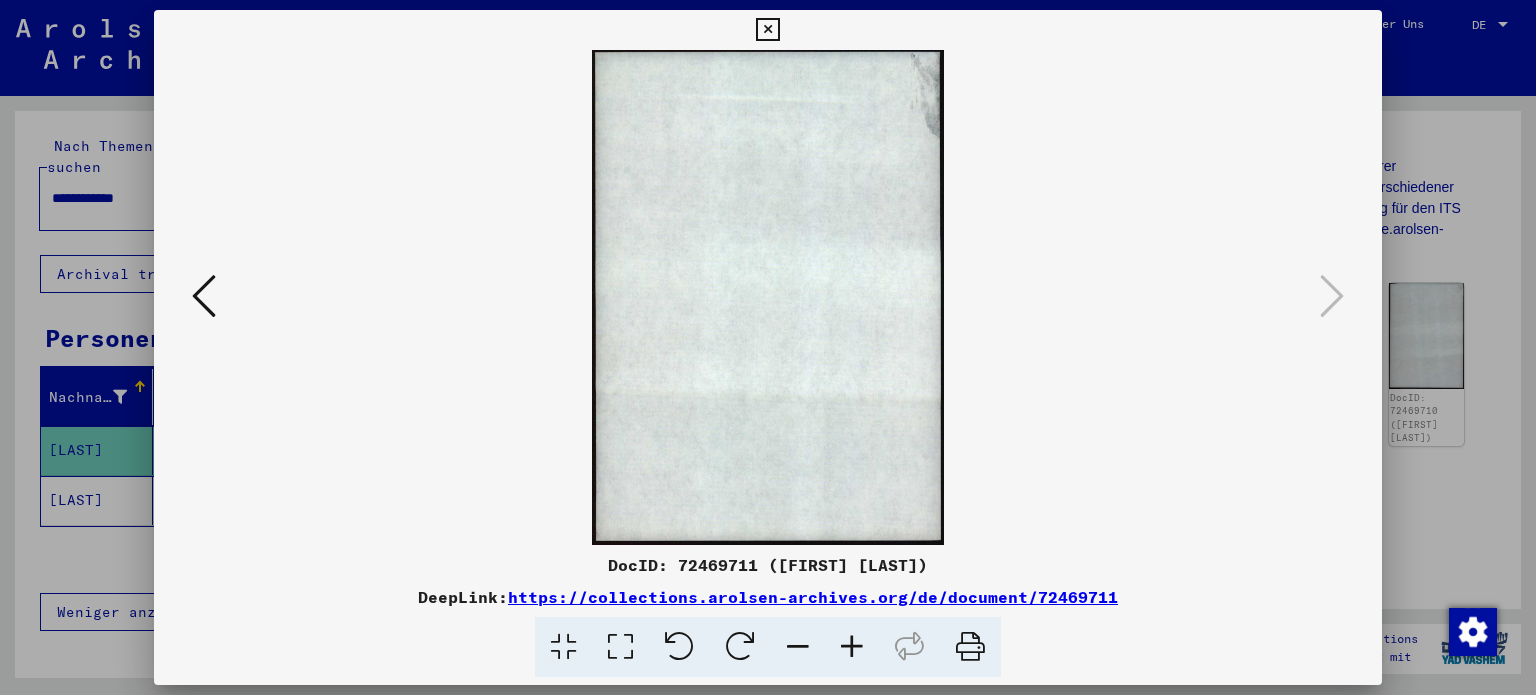 click at bounding box center [204, 296] 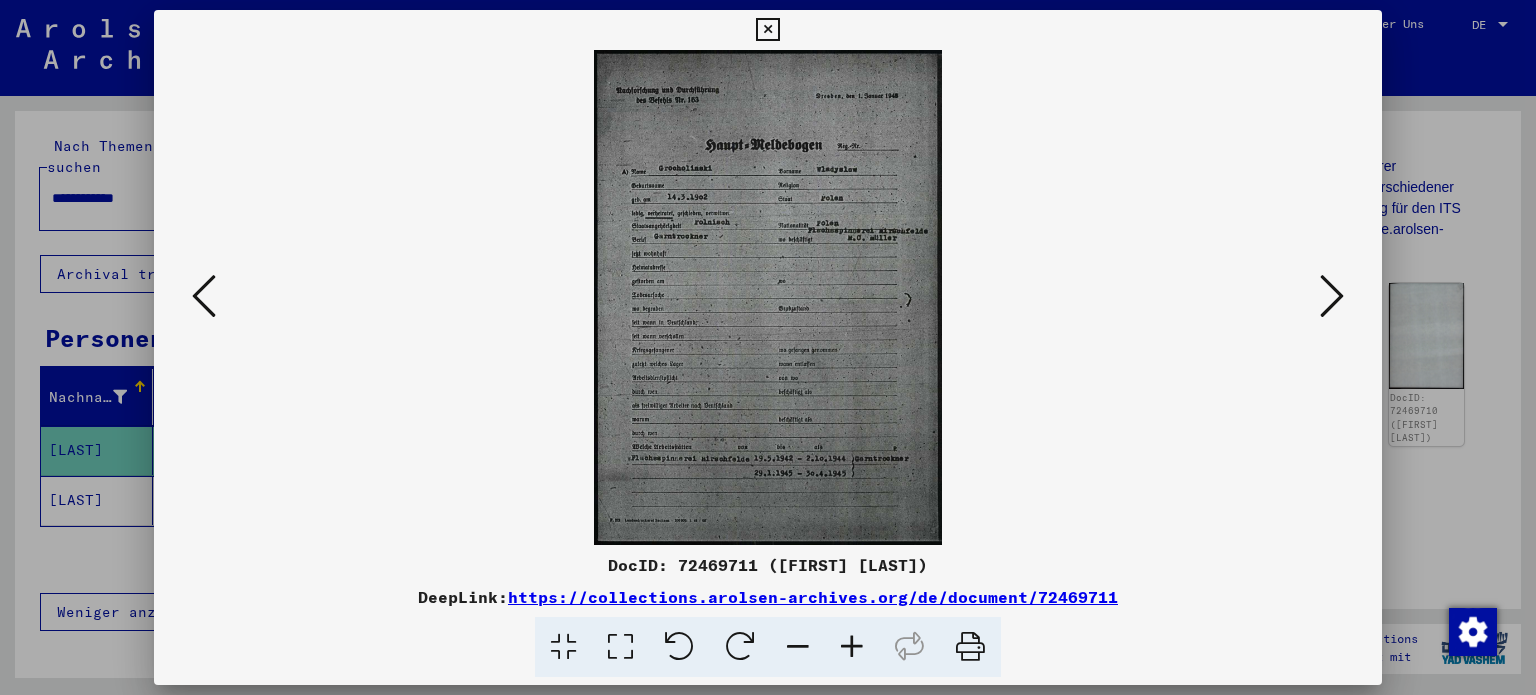 click at bounding box center (767, 297) 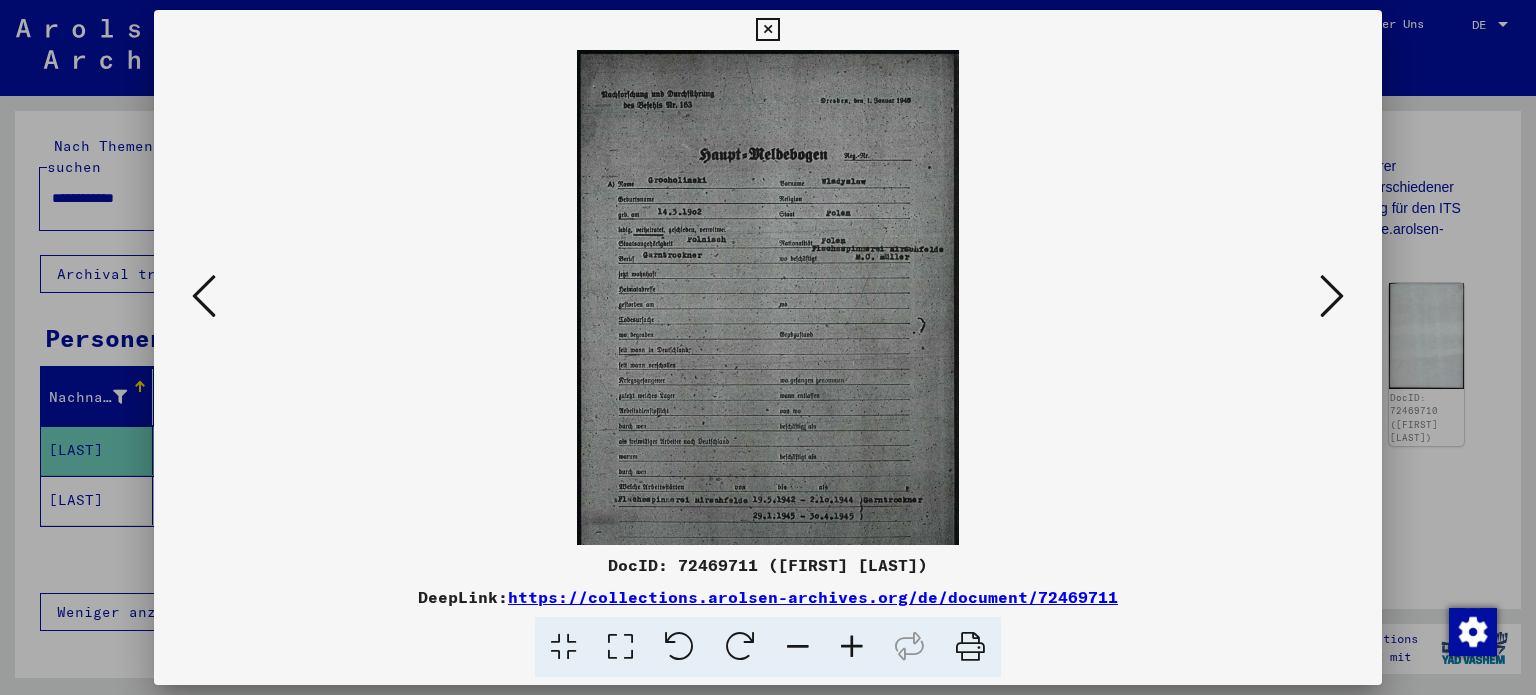 click at bounding box center [852, 647] 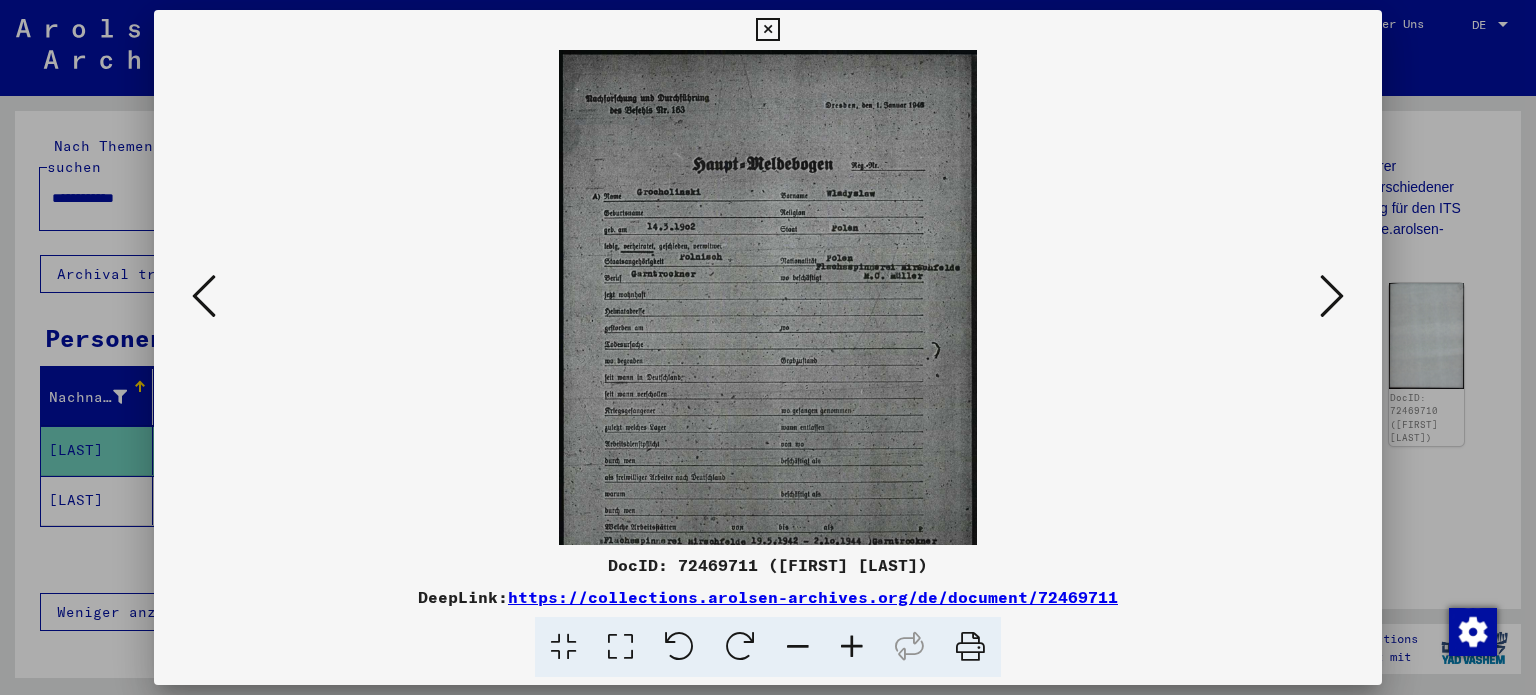 click at bounding box center (852, 647) 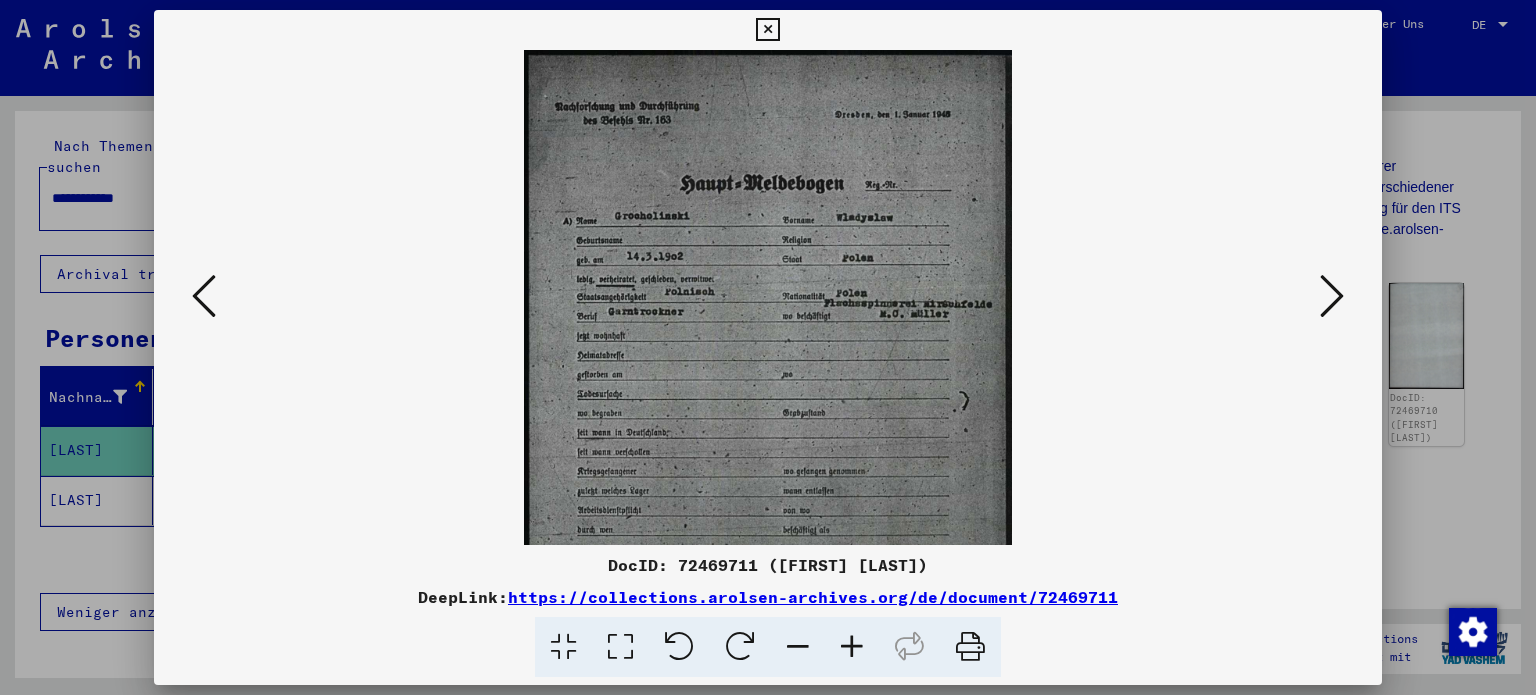 click at bounding box center [852, 647] 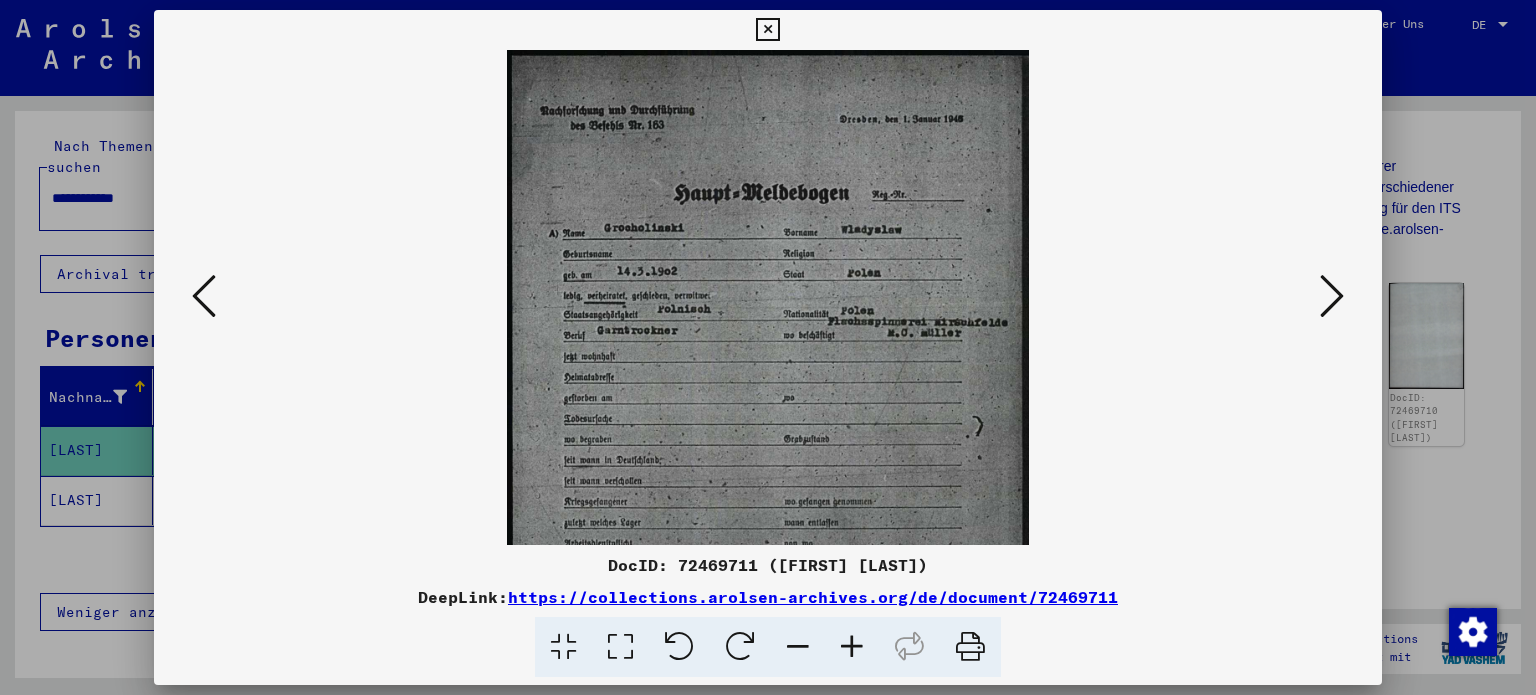 click at bounding box center (563, 647) 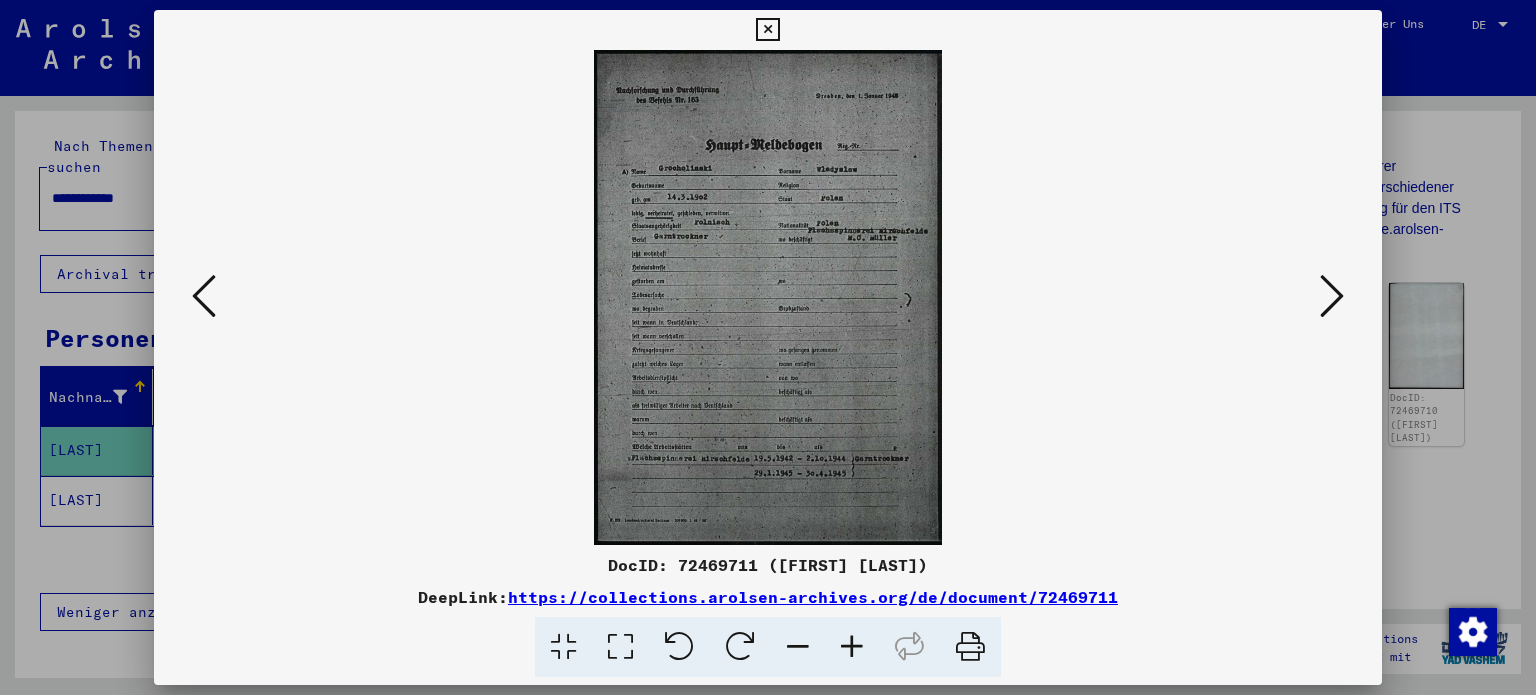 click at bounding box center (620, 647) 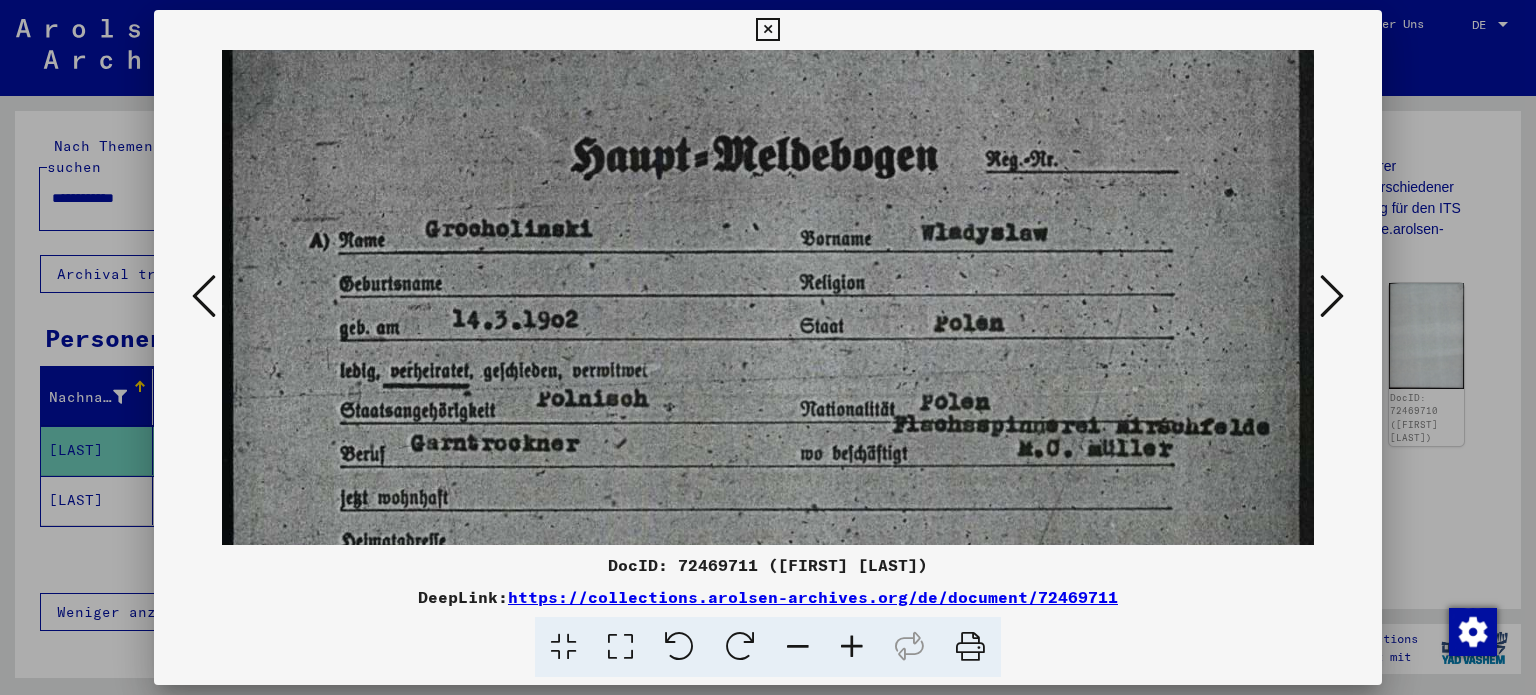 drag, startPoint x: 1147, startPoint y: 302, endPoint x: 975, endPoint y: 395, distance: 195.53261 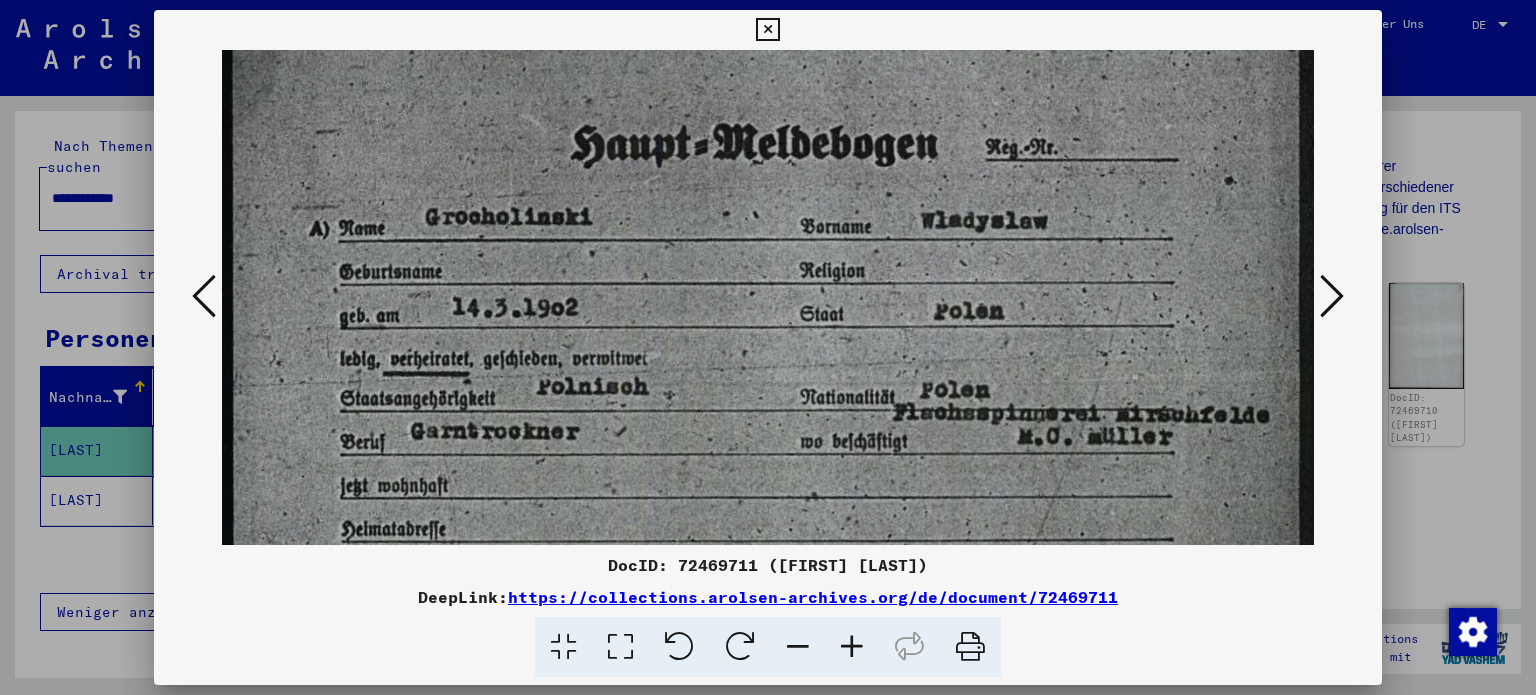 drag, startPoint x: 815, startPoint y: 385, endPoint x: 814, endPoint y: 374, distance: 11.045361 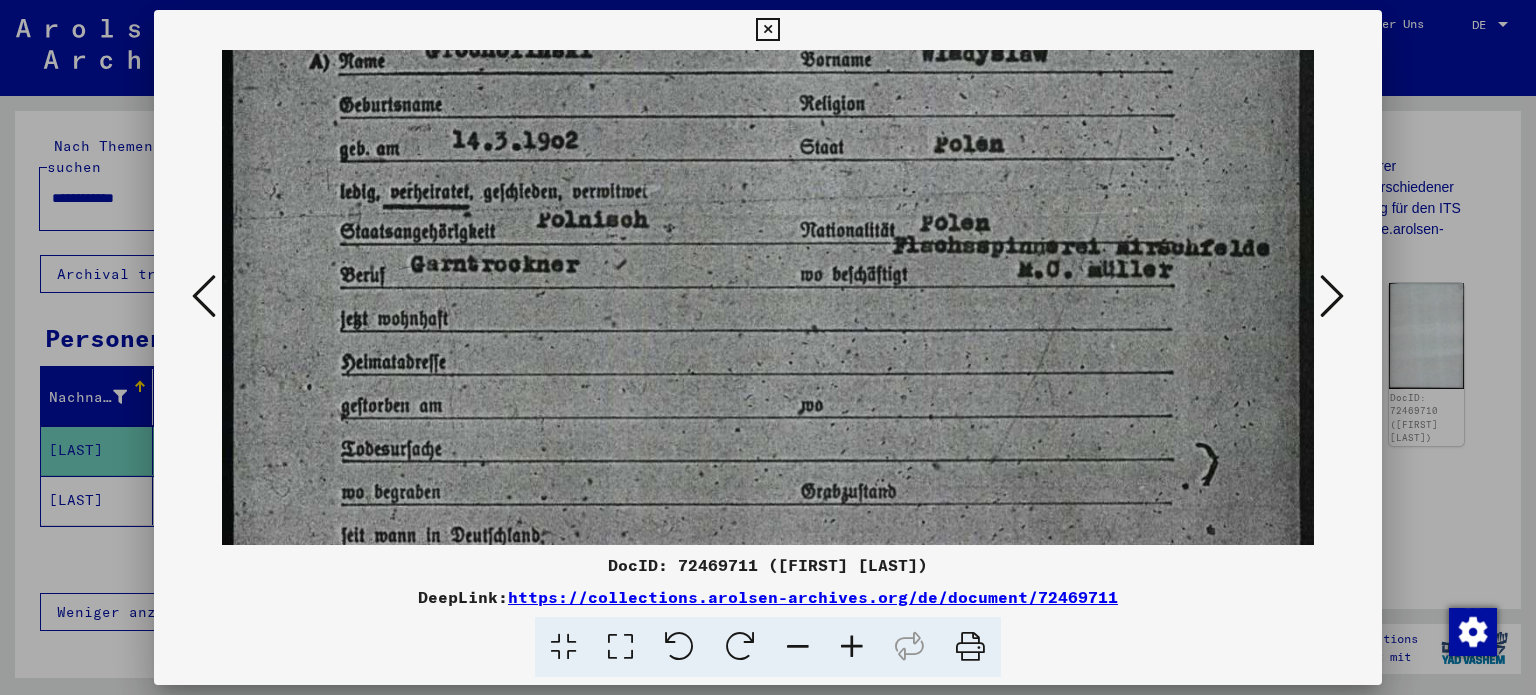 drag, startPoint x: 868, startPoint y: 495, endPoint x: 894, endPoint y: 327, distance: 170 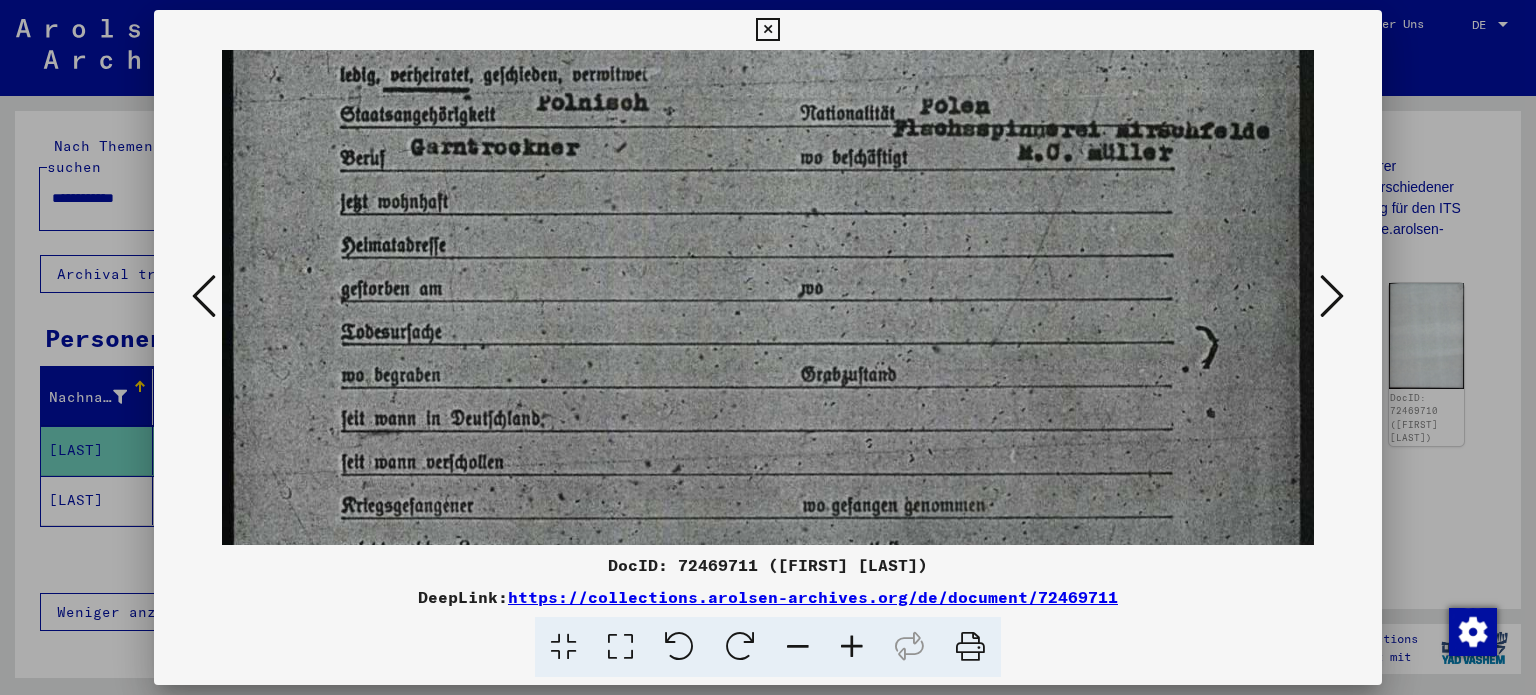 drag, startPoint x: 973, startPoint y: 355, endPoint x: 977, endPoint y: 270, distance: 85.09406 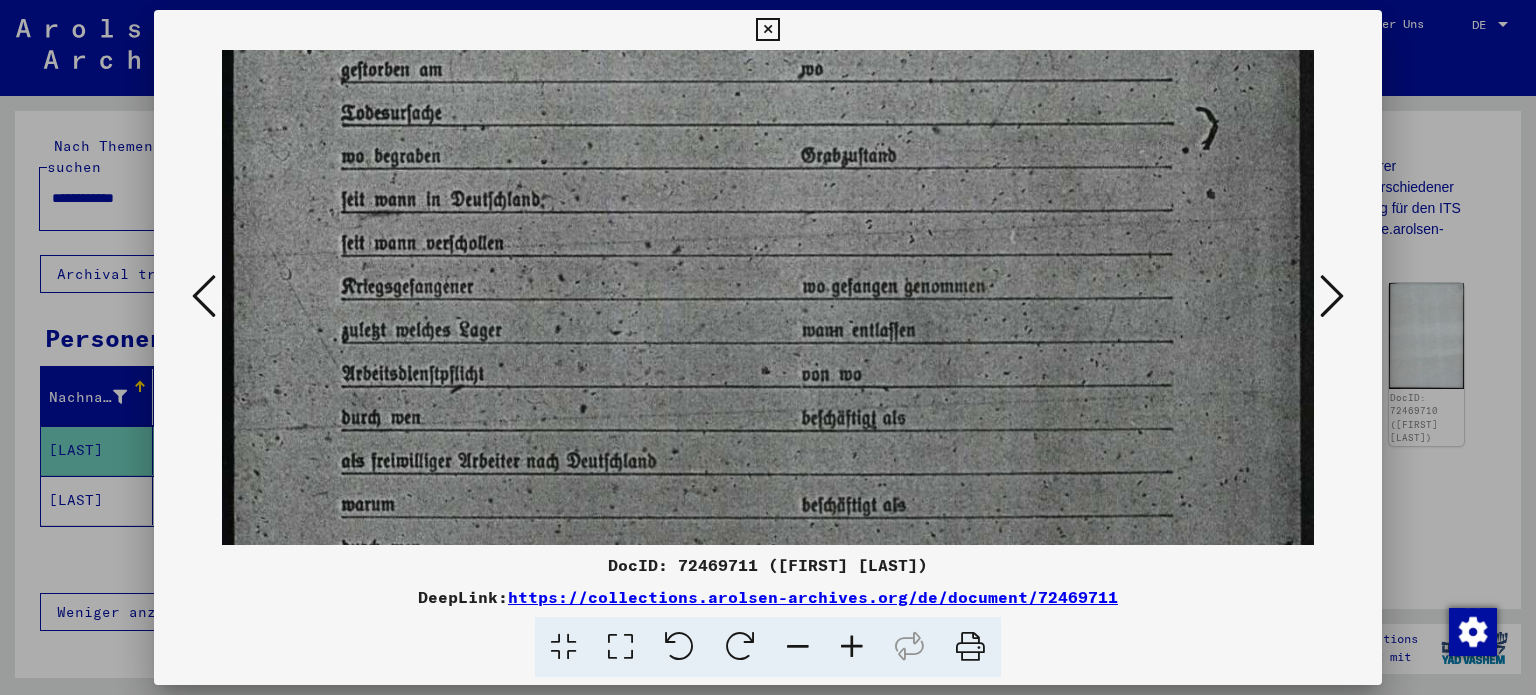 drag, startPoint x: 965, startPoint y: 393, endPoint x: 964, endPoint y: 295, distance: 98.005104 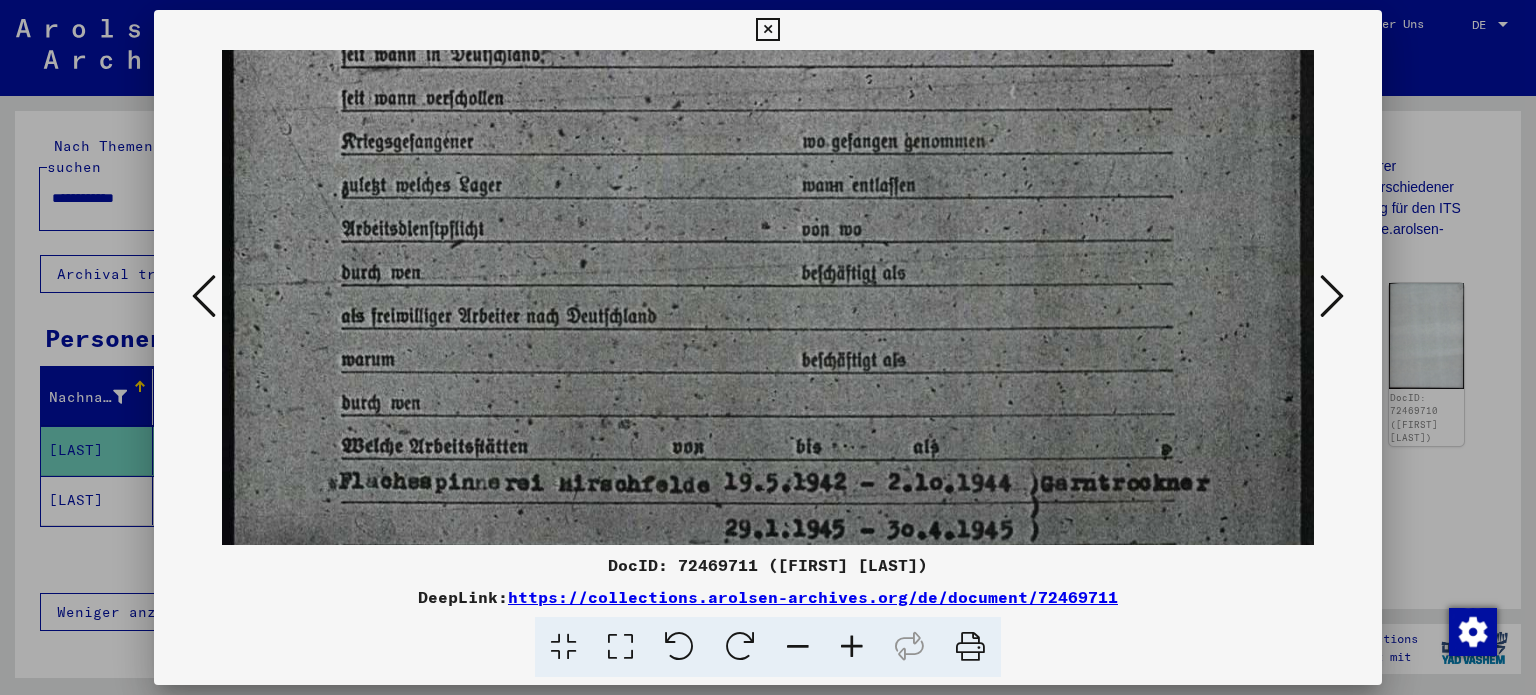 drag, startPoint x: 968, startPoint y: 350, endPoint x: 976, endPoint y: 203, distance: 147.21753 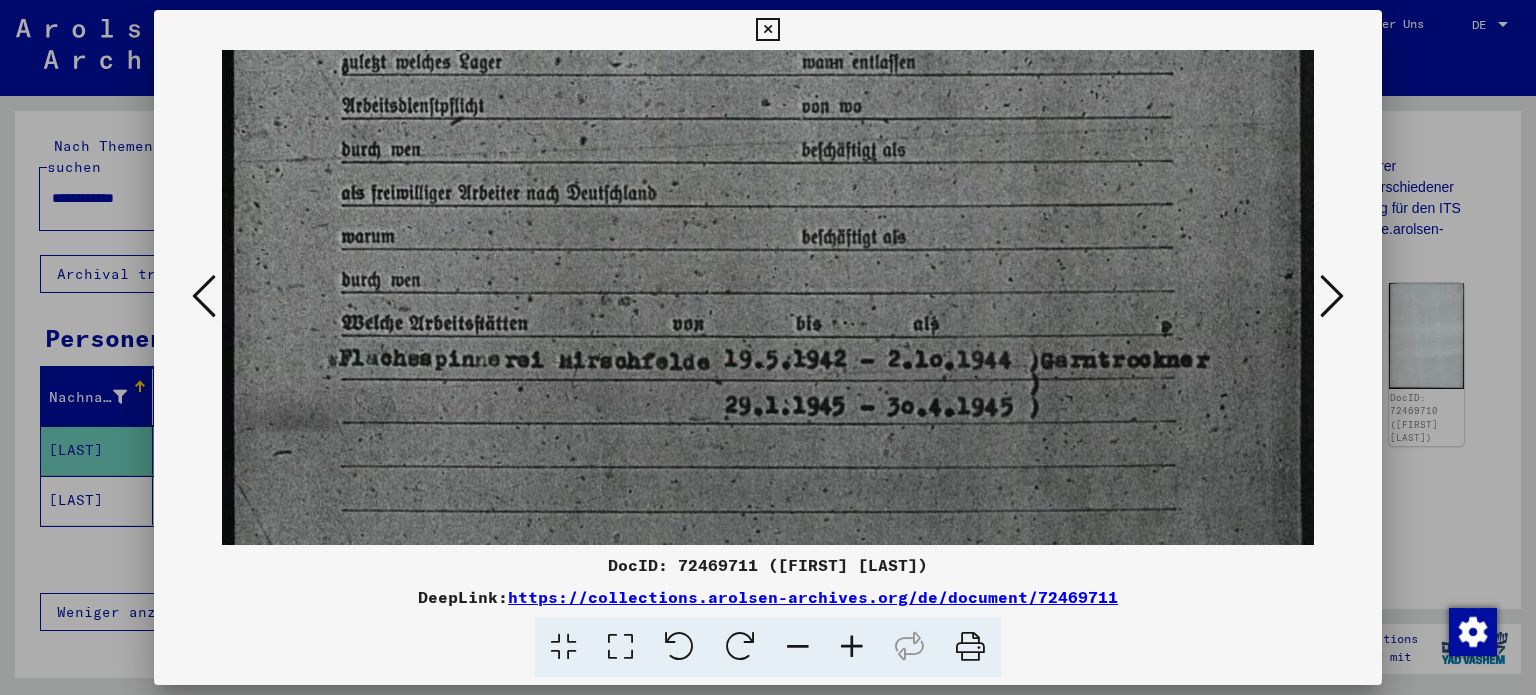 scroll, scrollTop: 978, scrollLeft: 0, axis: vertical 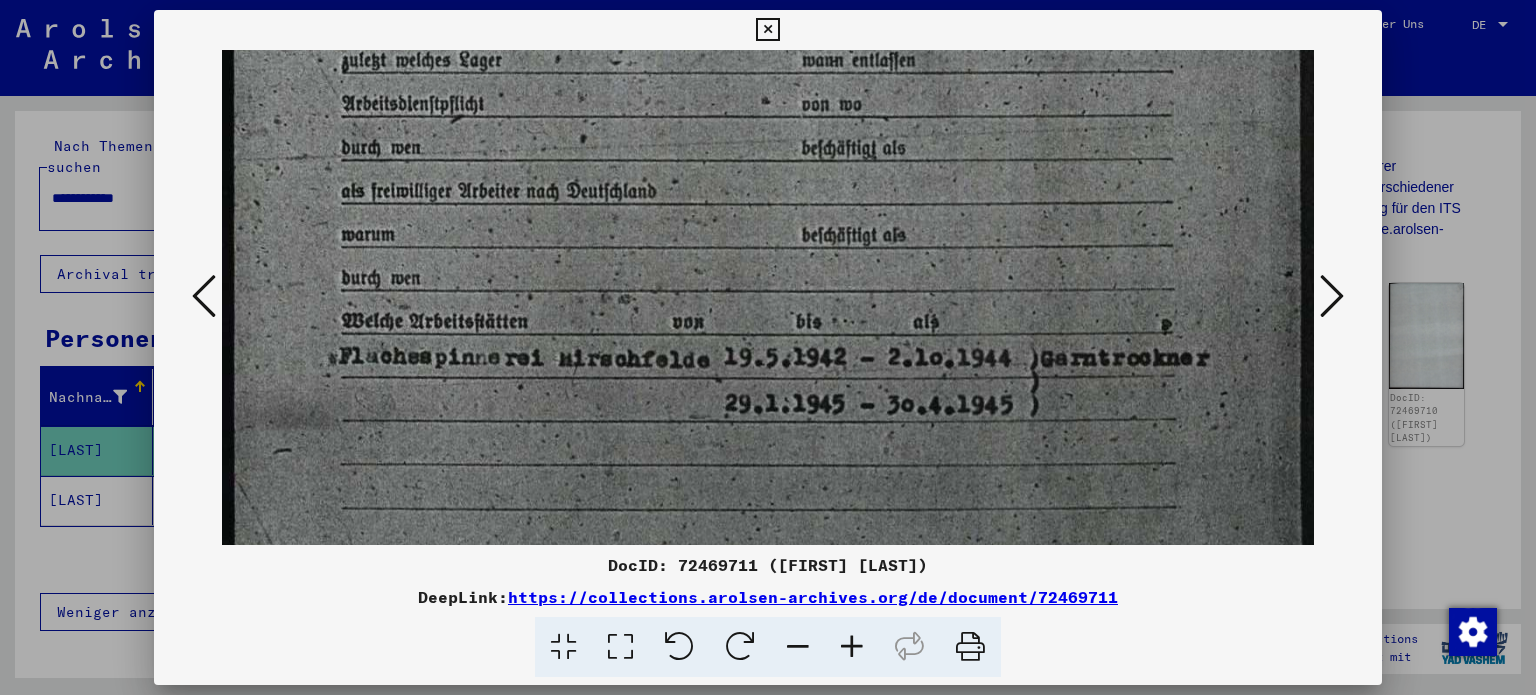 drag, startPoint x: 996, startPoint y: 387, endPoint x: 988, endPoint y: 277, distance: 110.29053 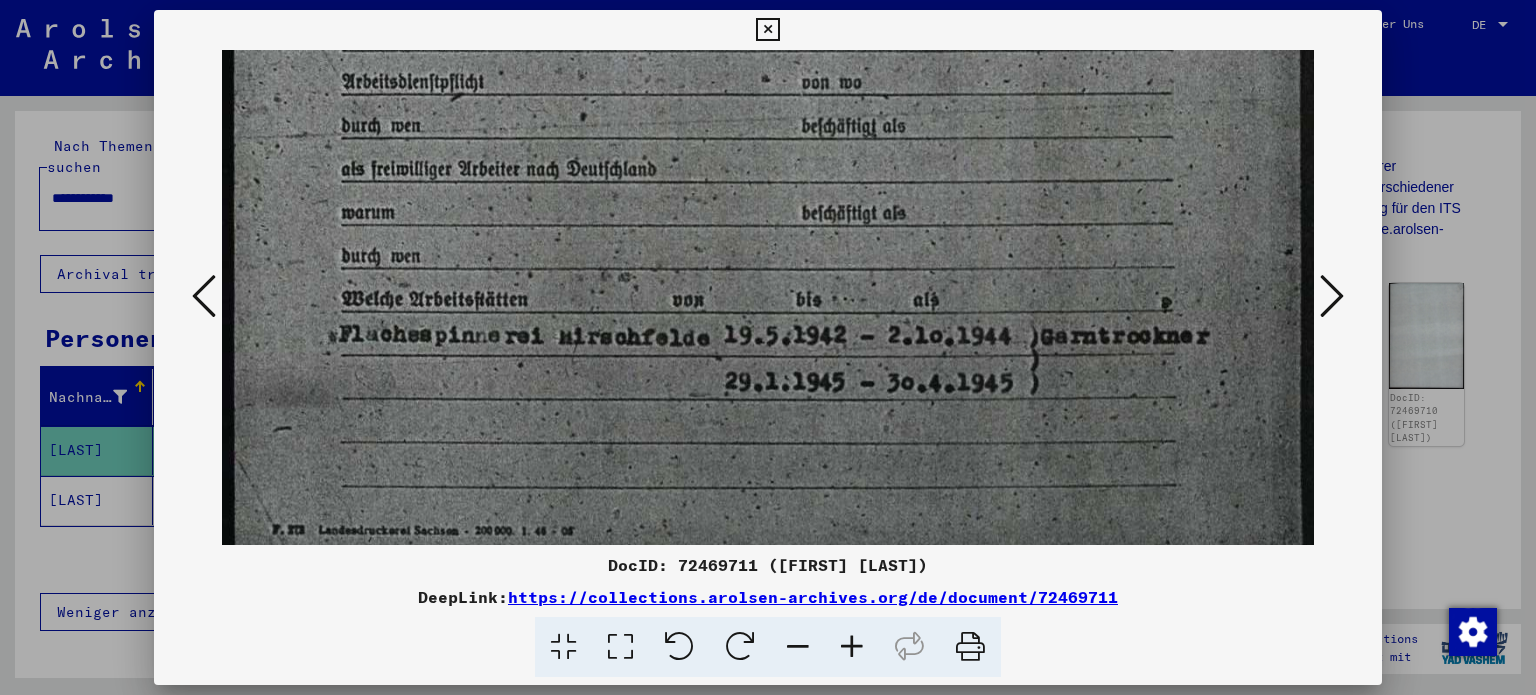 scroll, scrollTop: 1002, scrollLeft: 0, axis: vertical 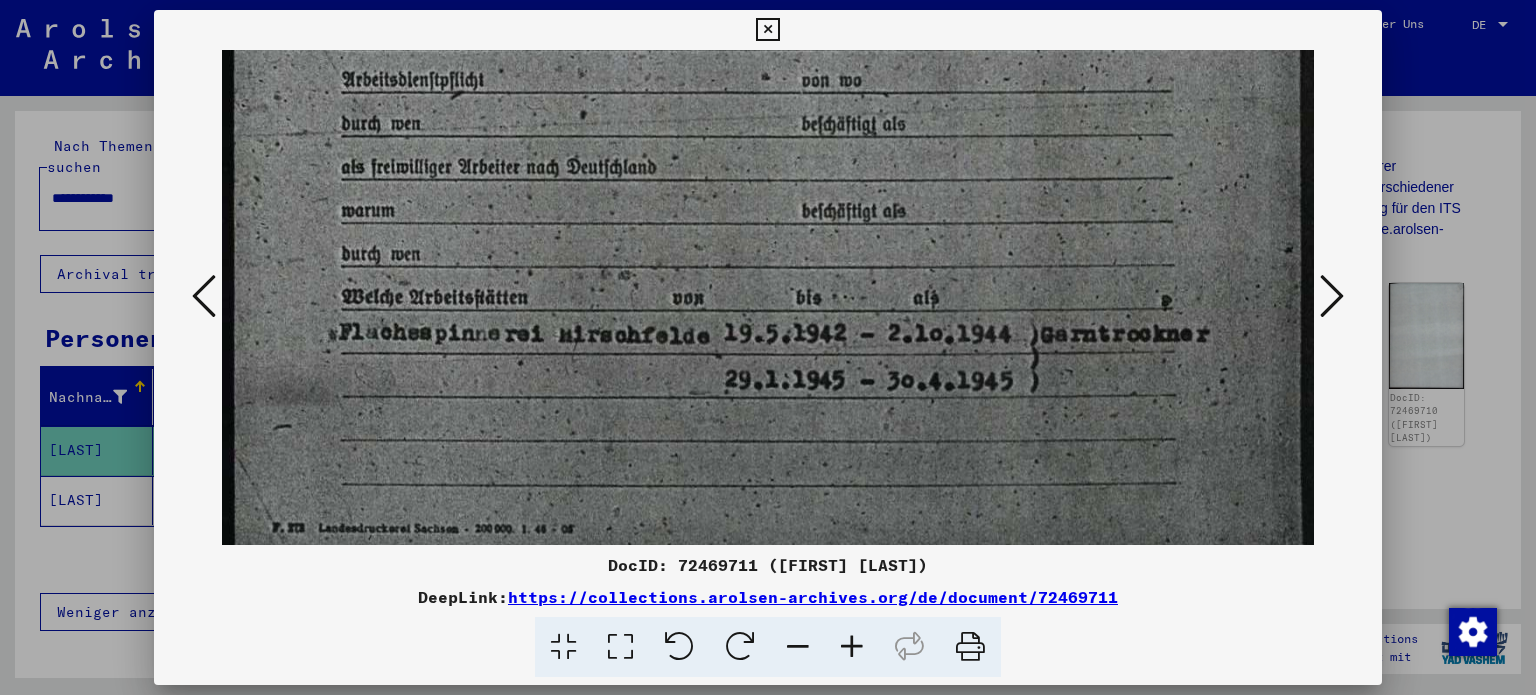 click at bounding box center (768, -173) 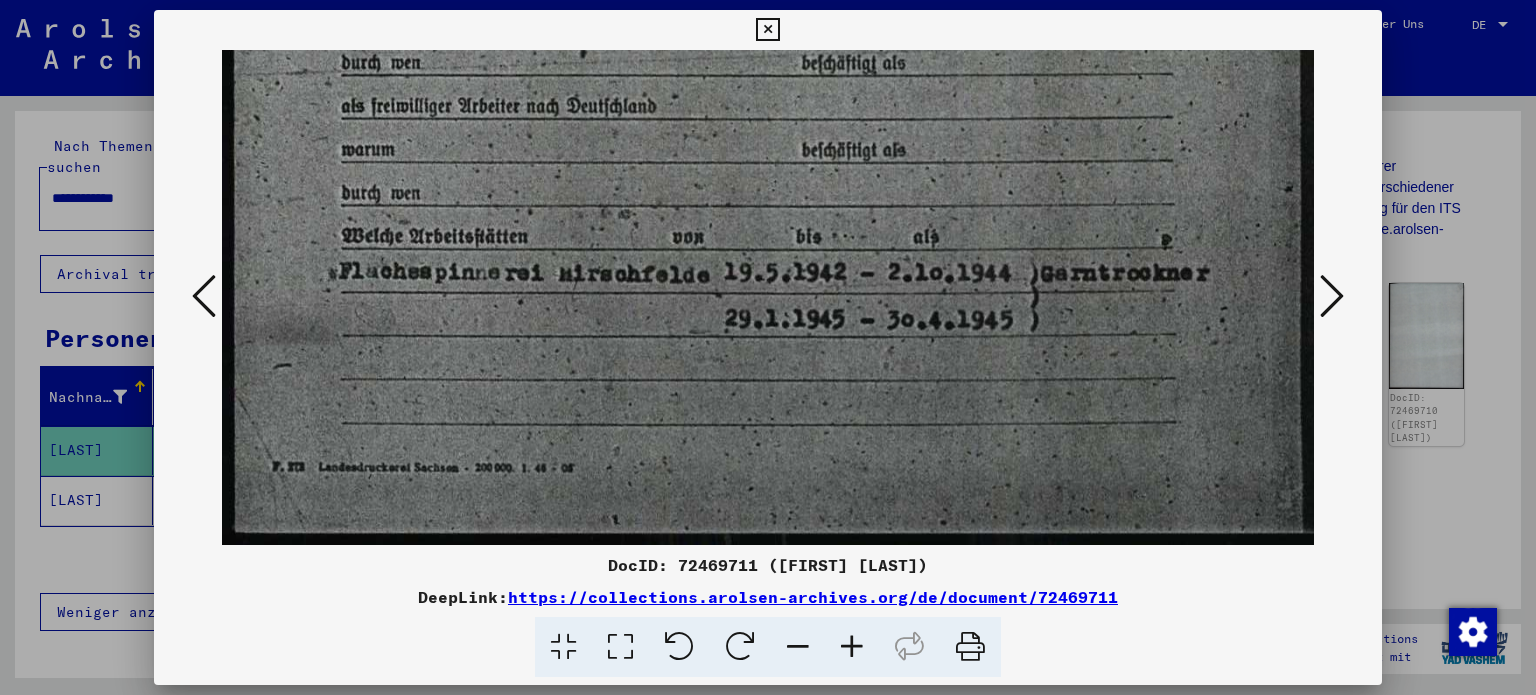 drag, startPoint x: 956, startPoint y: 404, endPoint x: 937, endPoint y: 112, distance: 292.6175 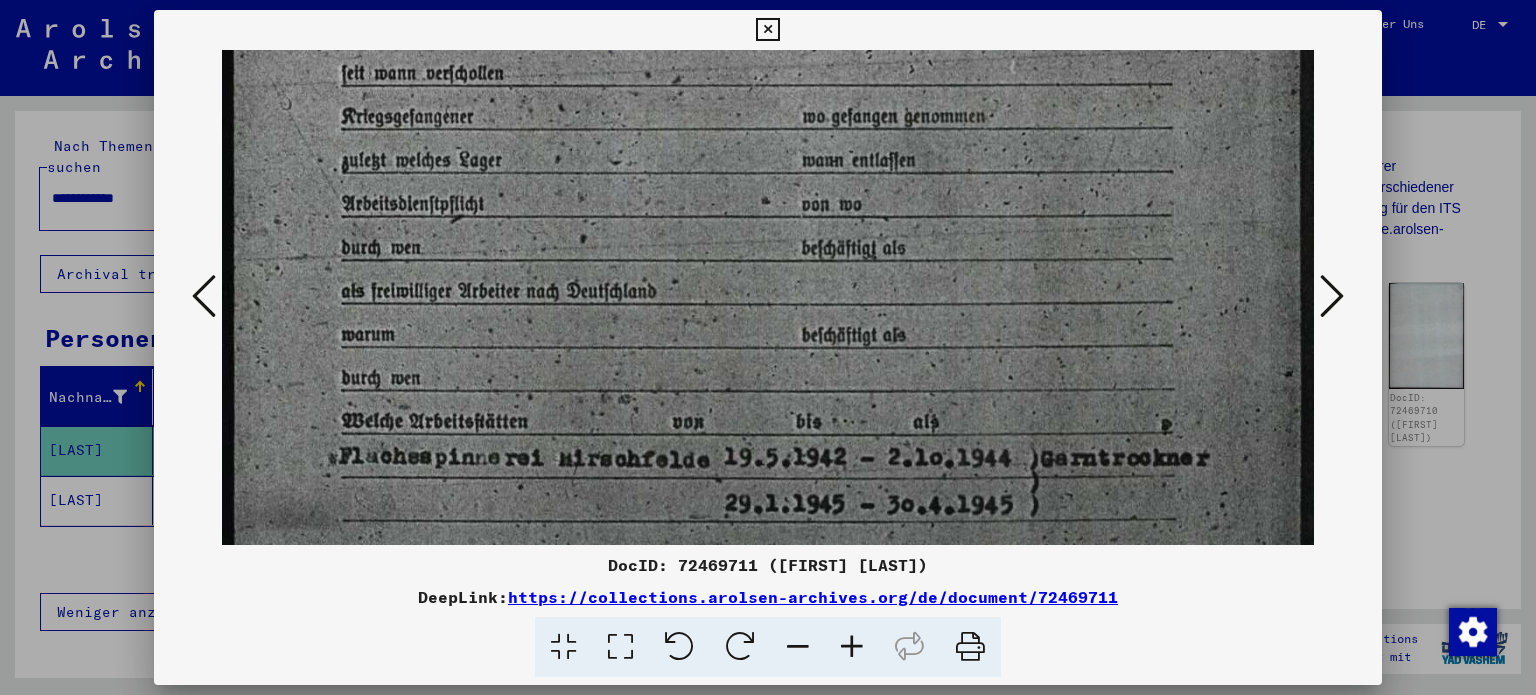 drag, startPoint x: 920, startPoint y: 162, endPoint x: 934, endPoint y: 435, distance: 273.35873 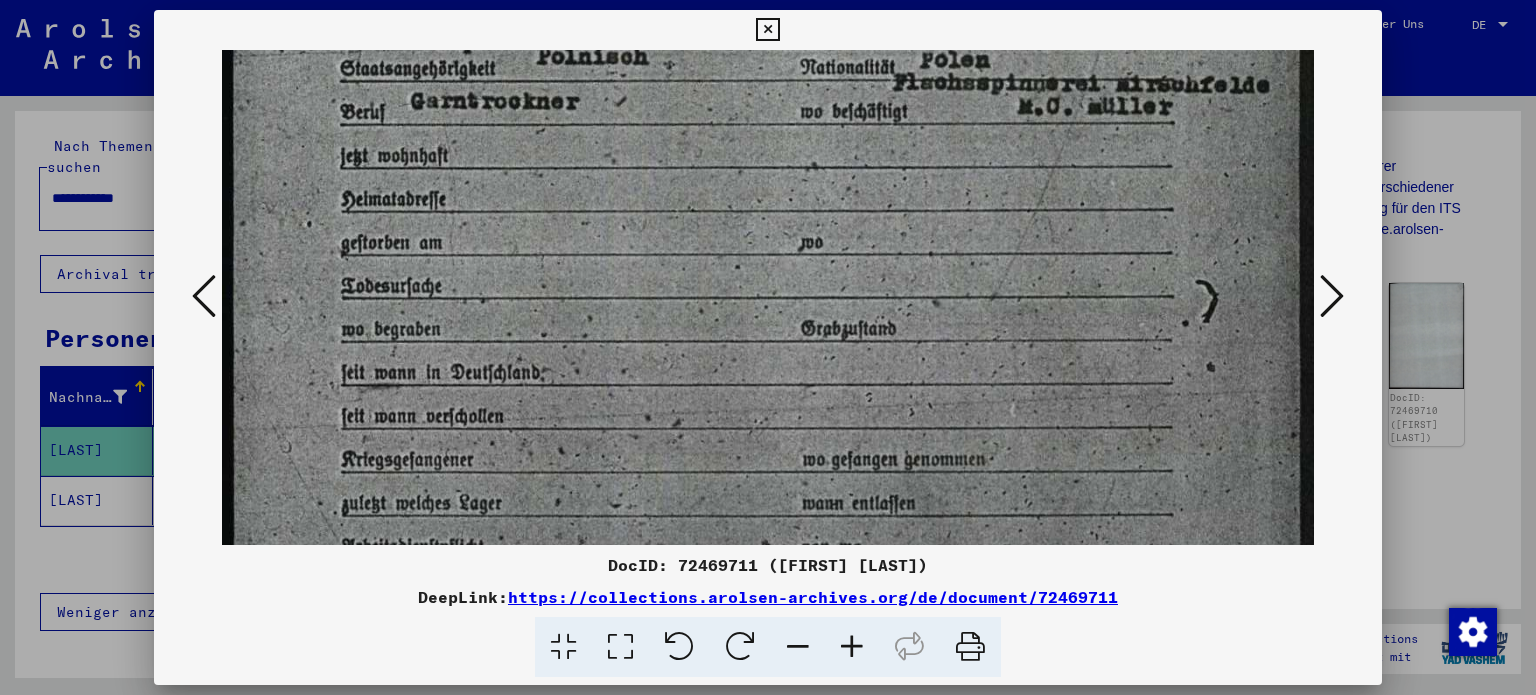 drag, startPoint x: 946, startPoint y: 314, endPoint x: 940, endPoint y: 467, distance: 153.1176 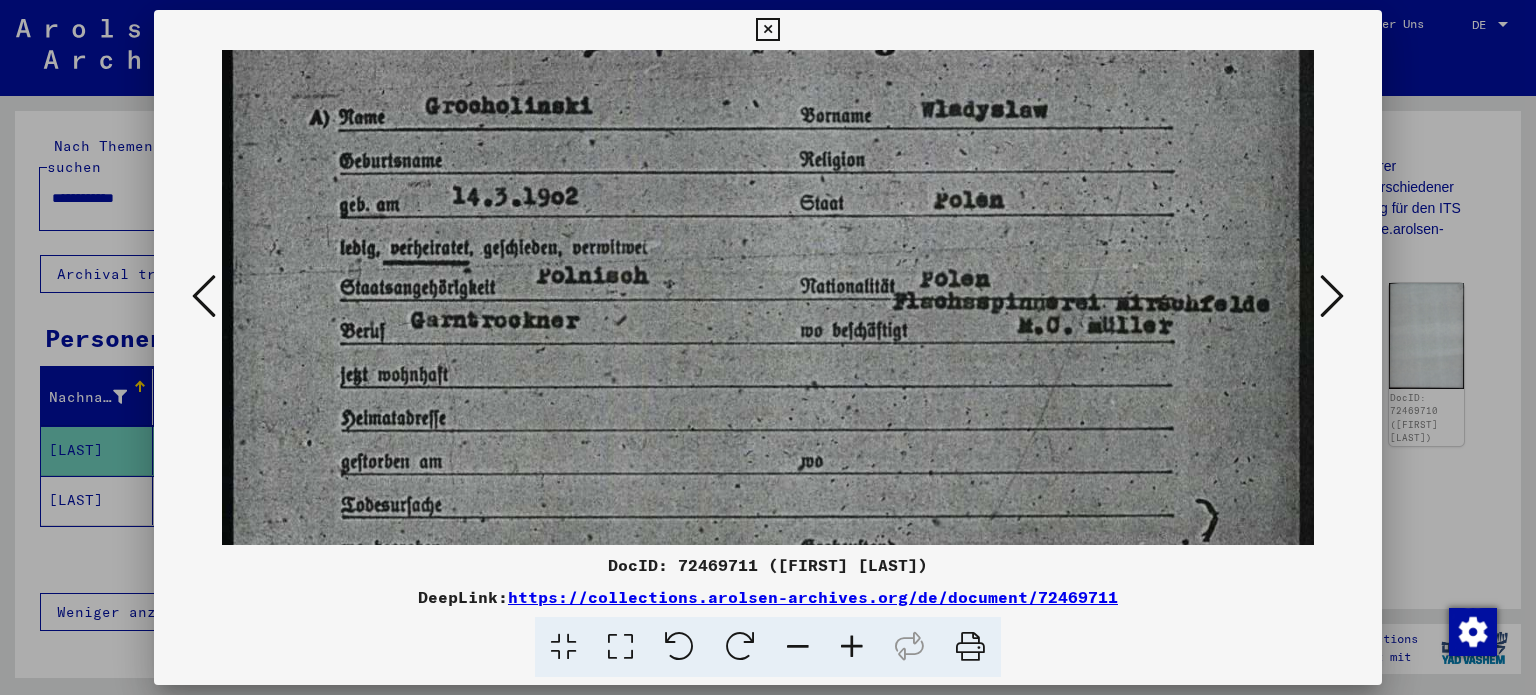 drag, startPoint x: 885, startPoint y: 223, endPoint x: 887, endPoint y: 423, distance: 200.01 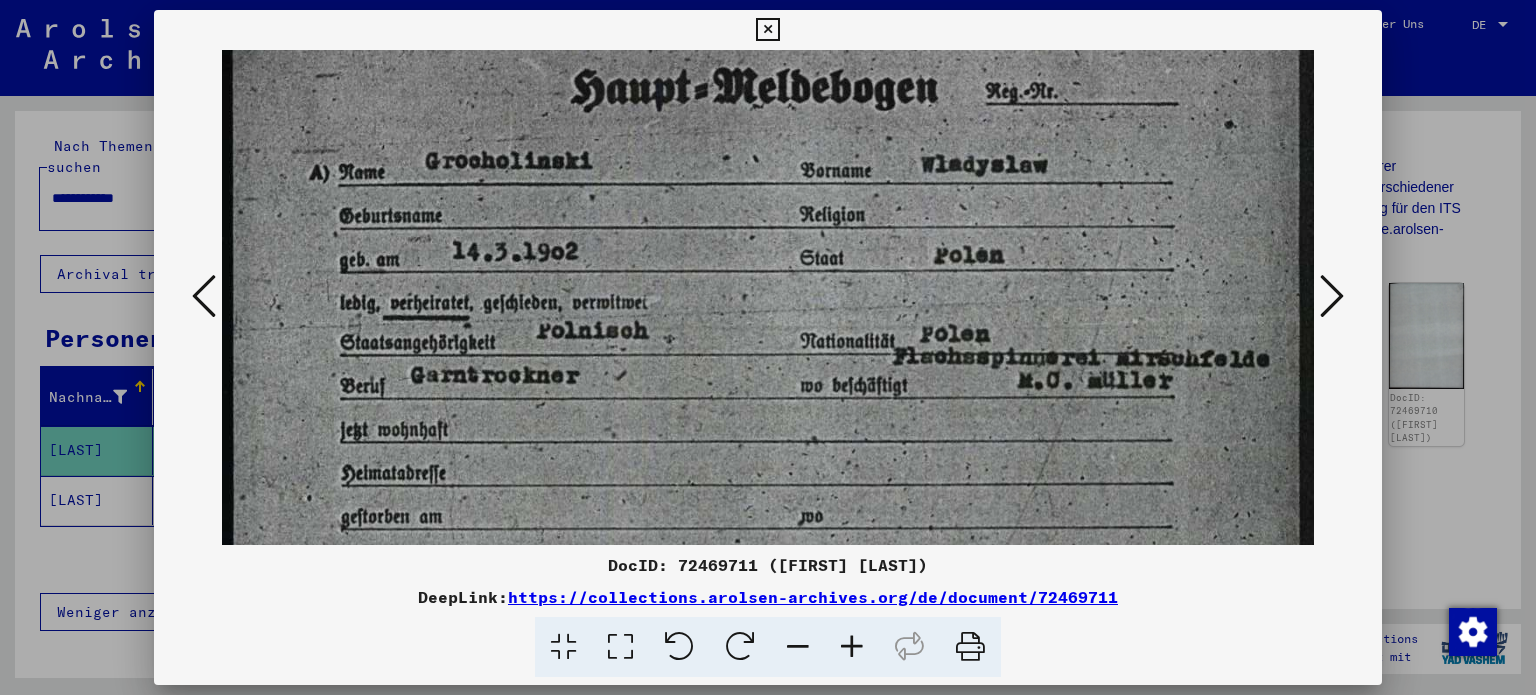 drag, startPoint x: 840, startPoint y: 283, endPoint x: 843, endPoint y: 339, distance: 56.0803 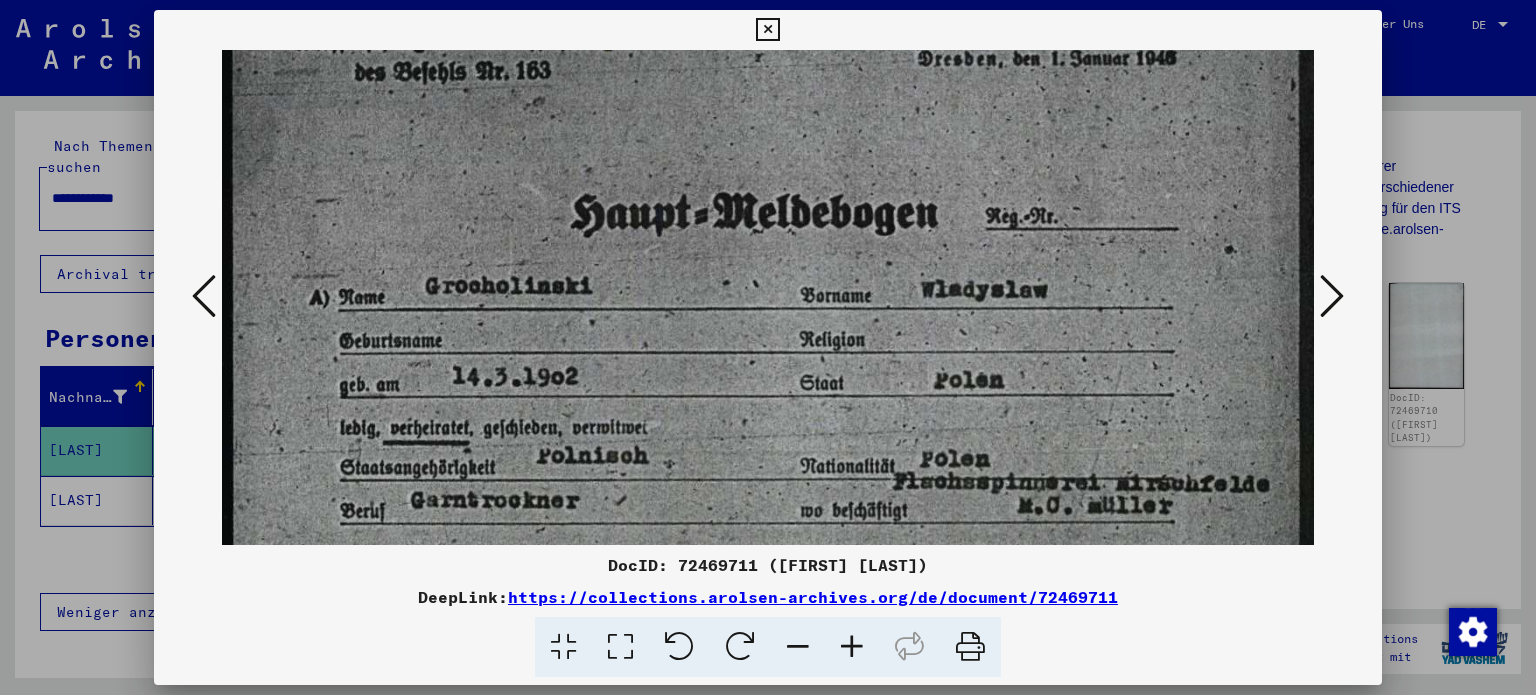drag, startPoint x: 844, startPoint y: 335, endPoint x: 843, endPoint y: 419, distance: 84.00595 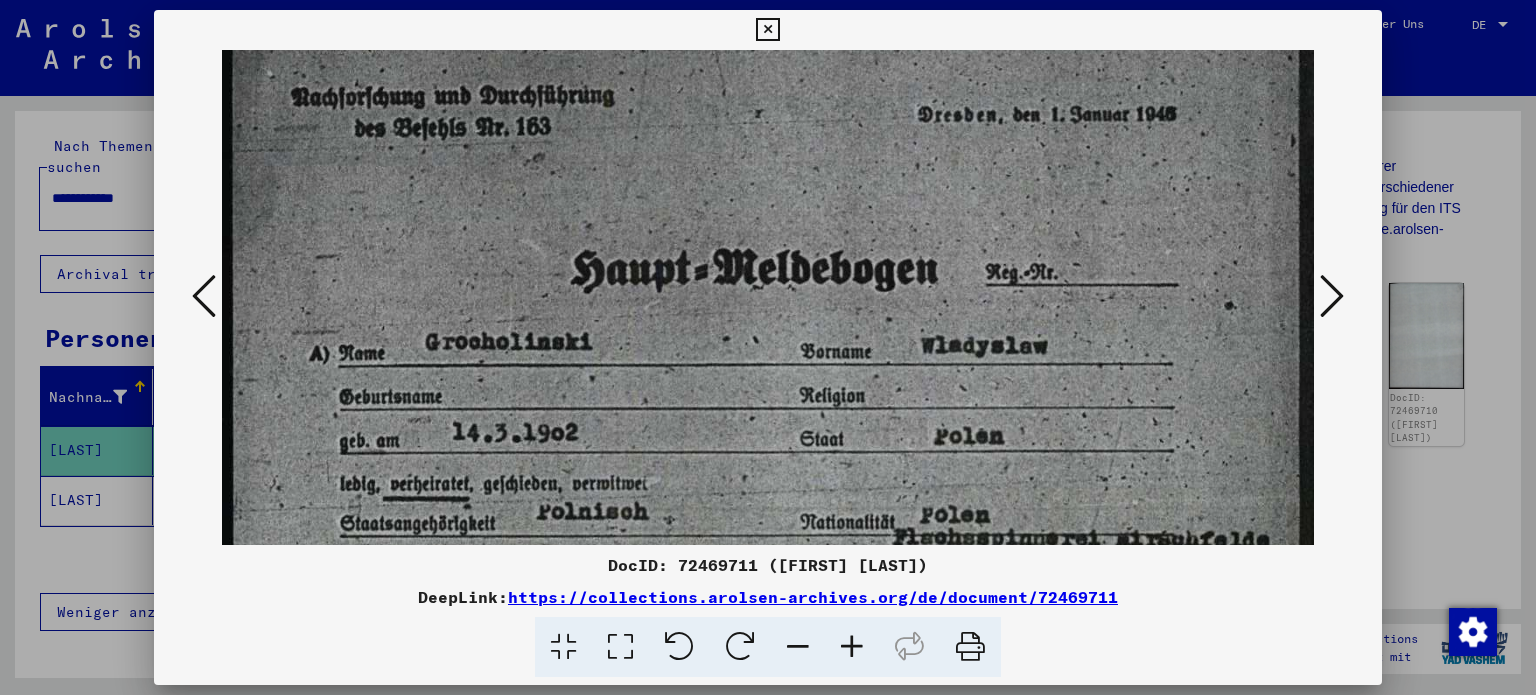 drag, startPoint x: 843, startPoint y: 412, endPoint x: 828, endPoint y: 409, distance: 15.297058 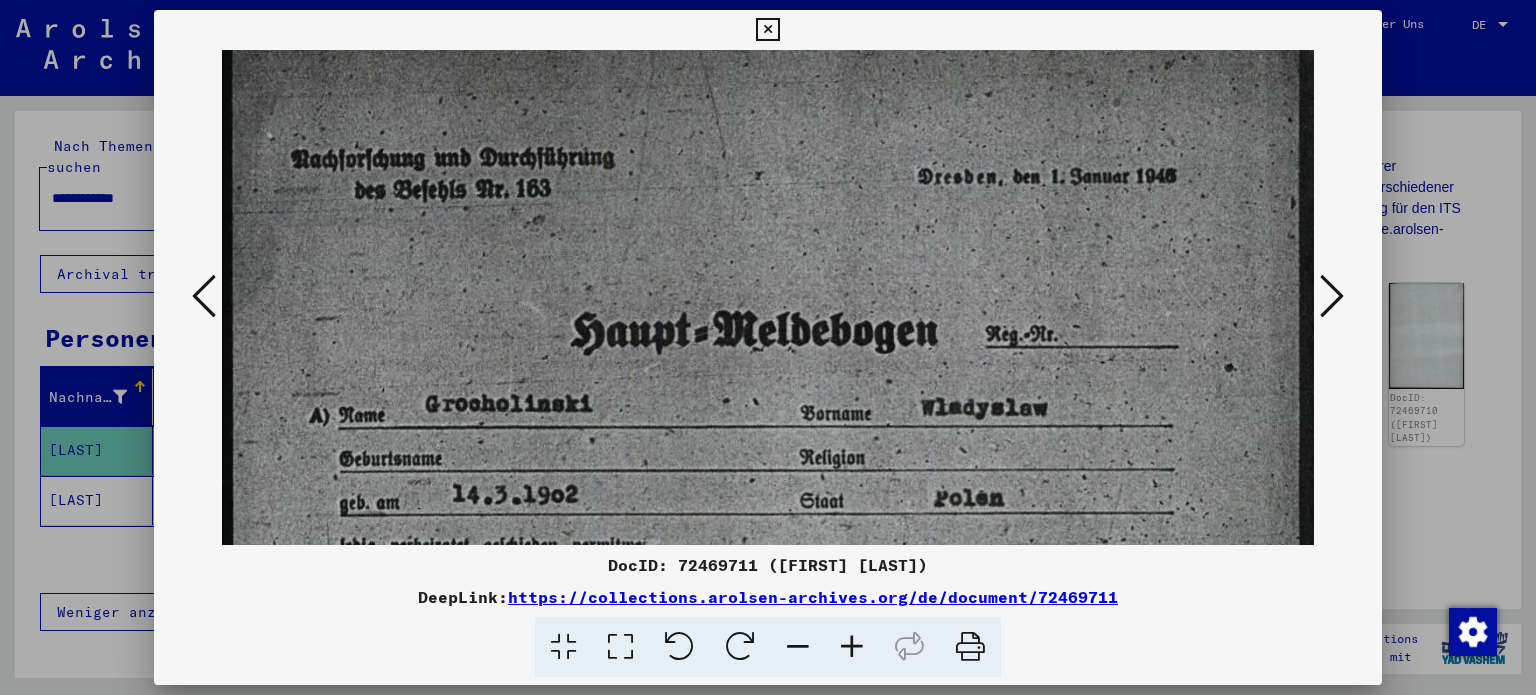scroll, scrollTop: 7, scrollLeft: 0, axis: vertical 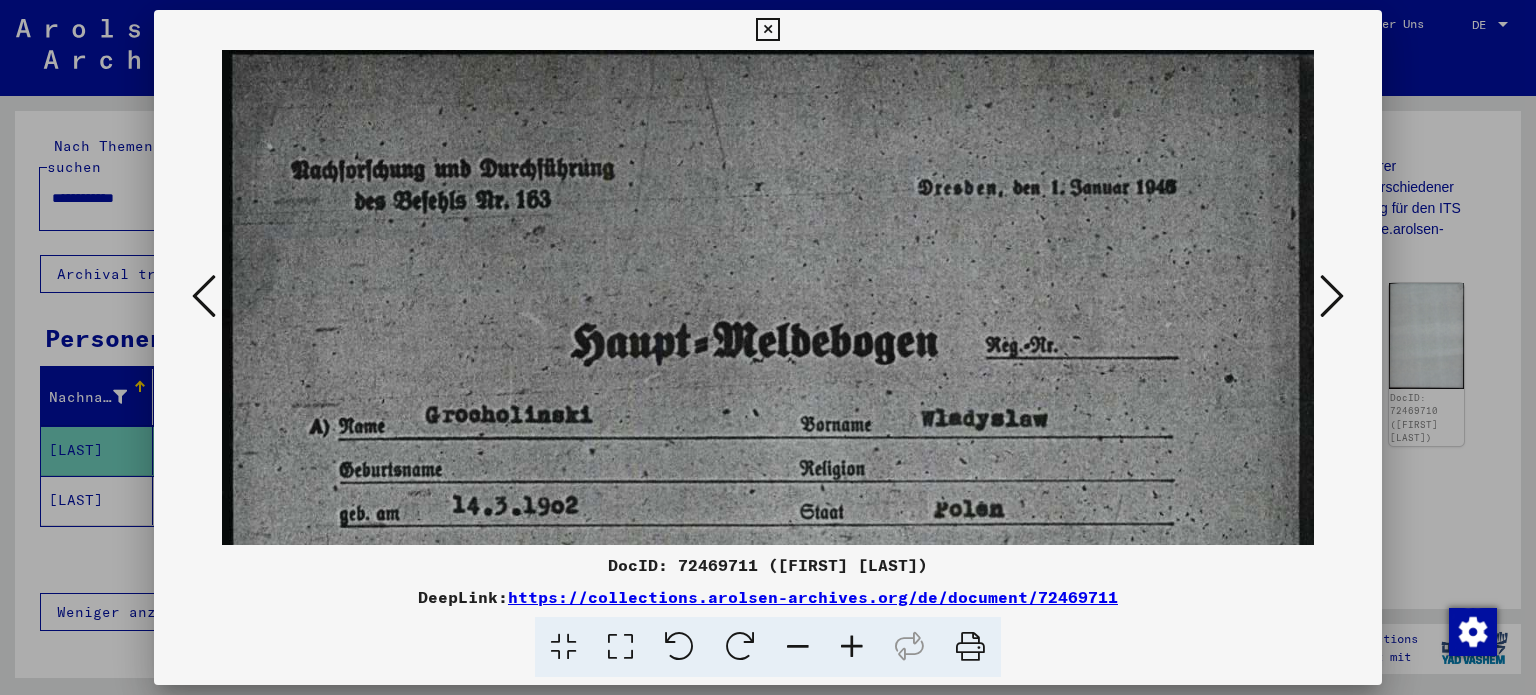 drag, startPoint x: 753, startPoint y: 311, endPoint x: 761, endPoint y: 390, distance: 79.40403 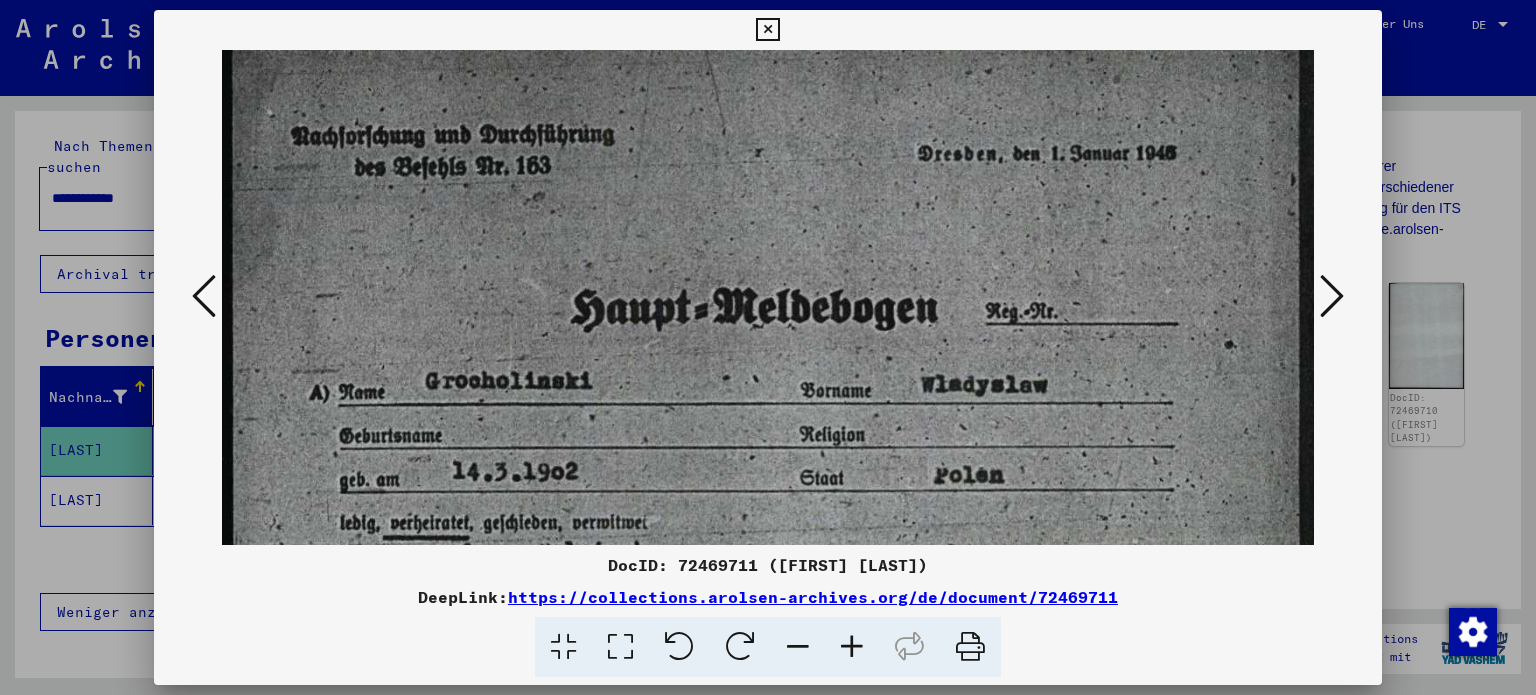 drag, startPoint x: 1053, startPoint y: 323, endPoint x: 1050, endPoint y: 99, distance: 224.0201 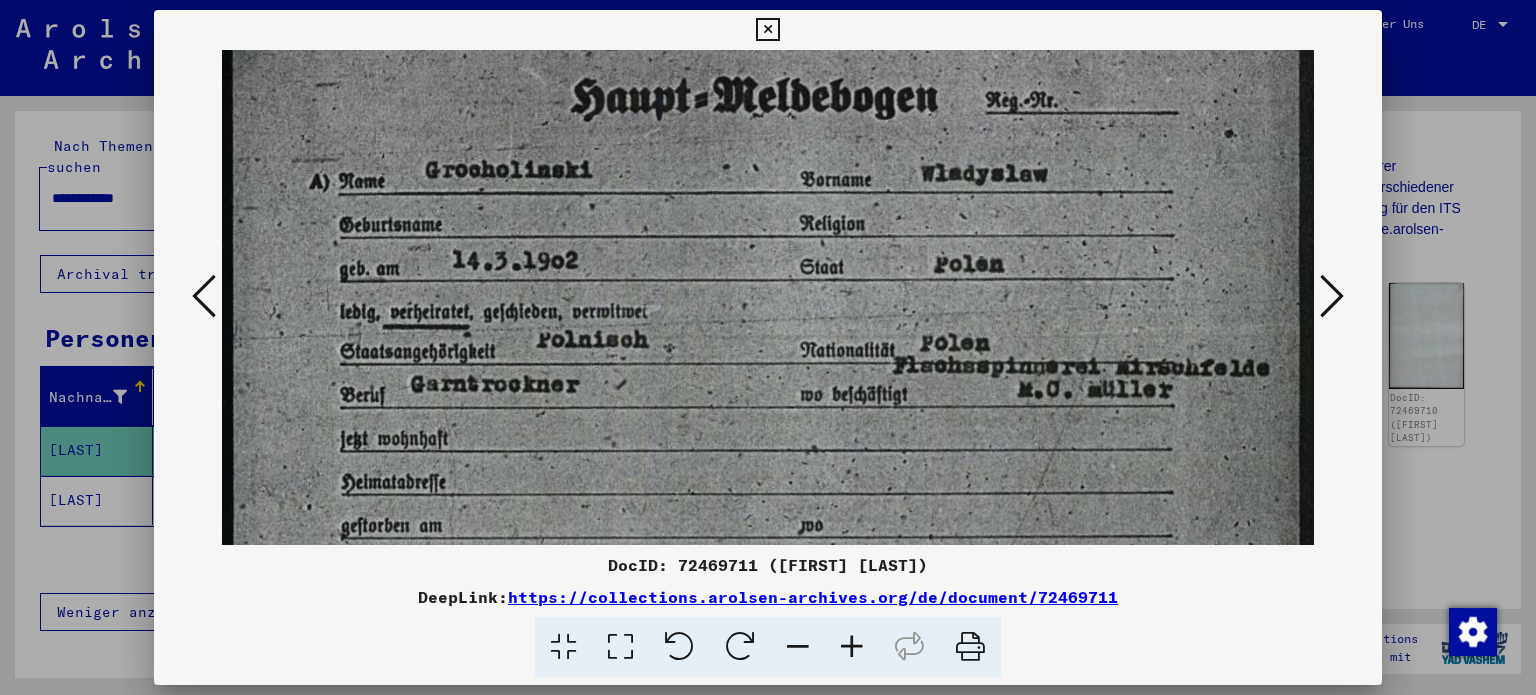 drag, startPoint x: 995, startPoint y: 317, endPoint x: 991, endPoint y: 163, distance: 154.05194 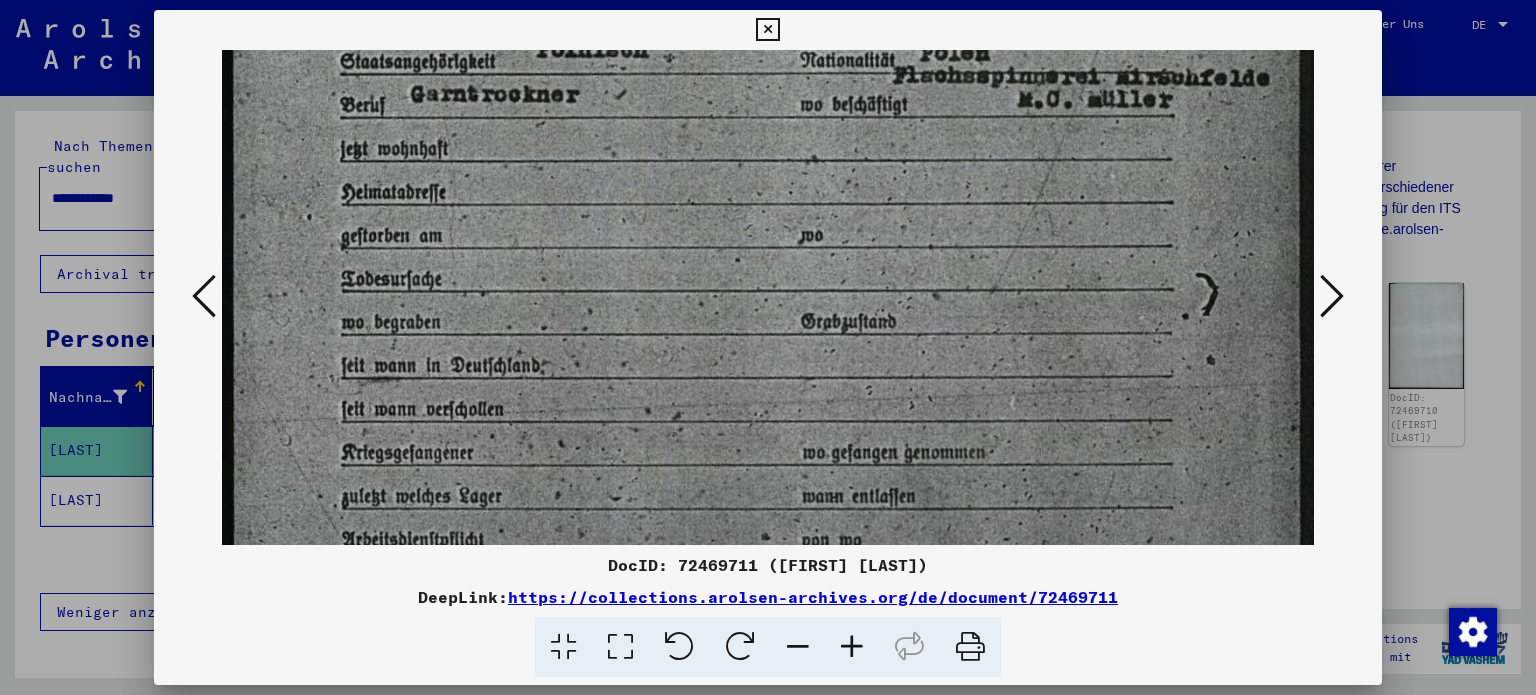 drag, startPoint x: 988, startPoint y: 239, endPoint x: 988, endPoint y: 106, distance: 133 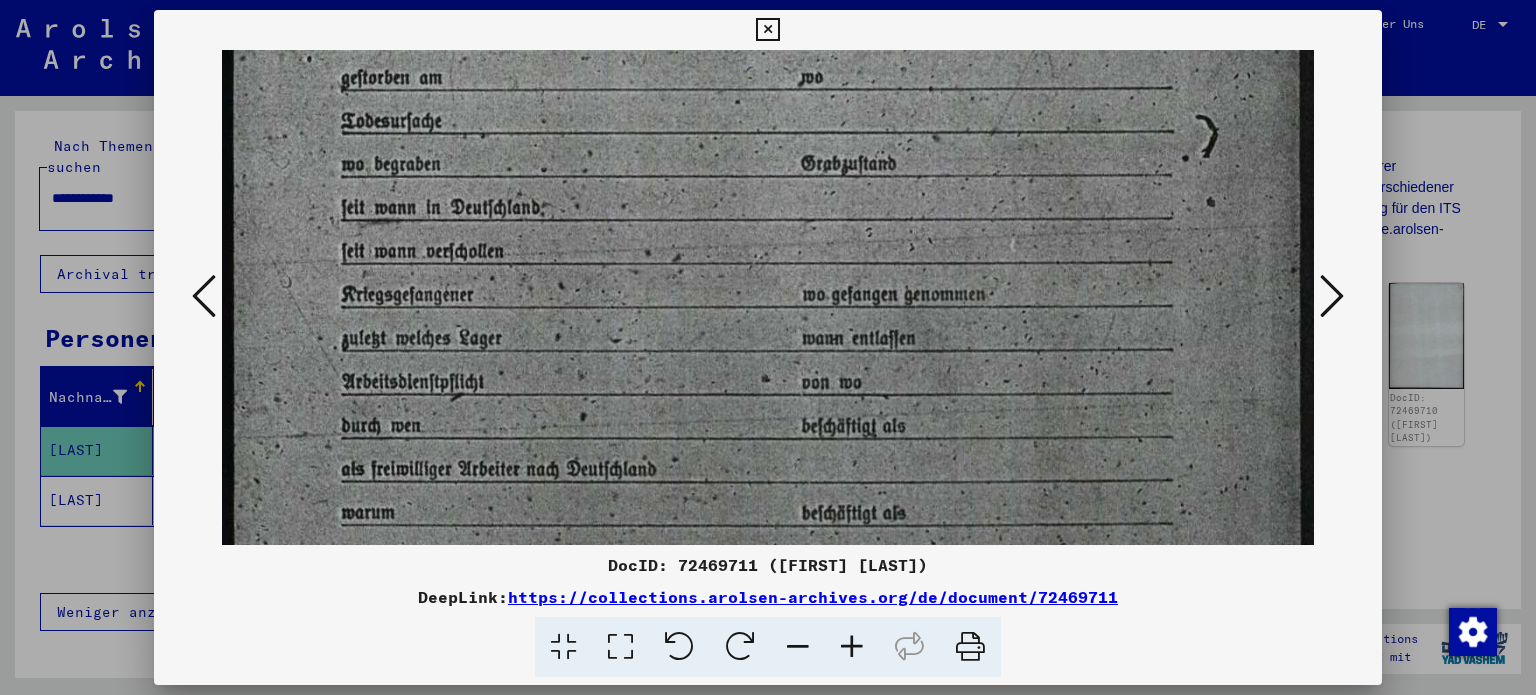 drag, startPoint x: 969, startPoint y: 362, endPoint x: 983, endPoint y: 175, distance: 187.52333 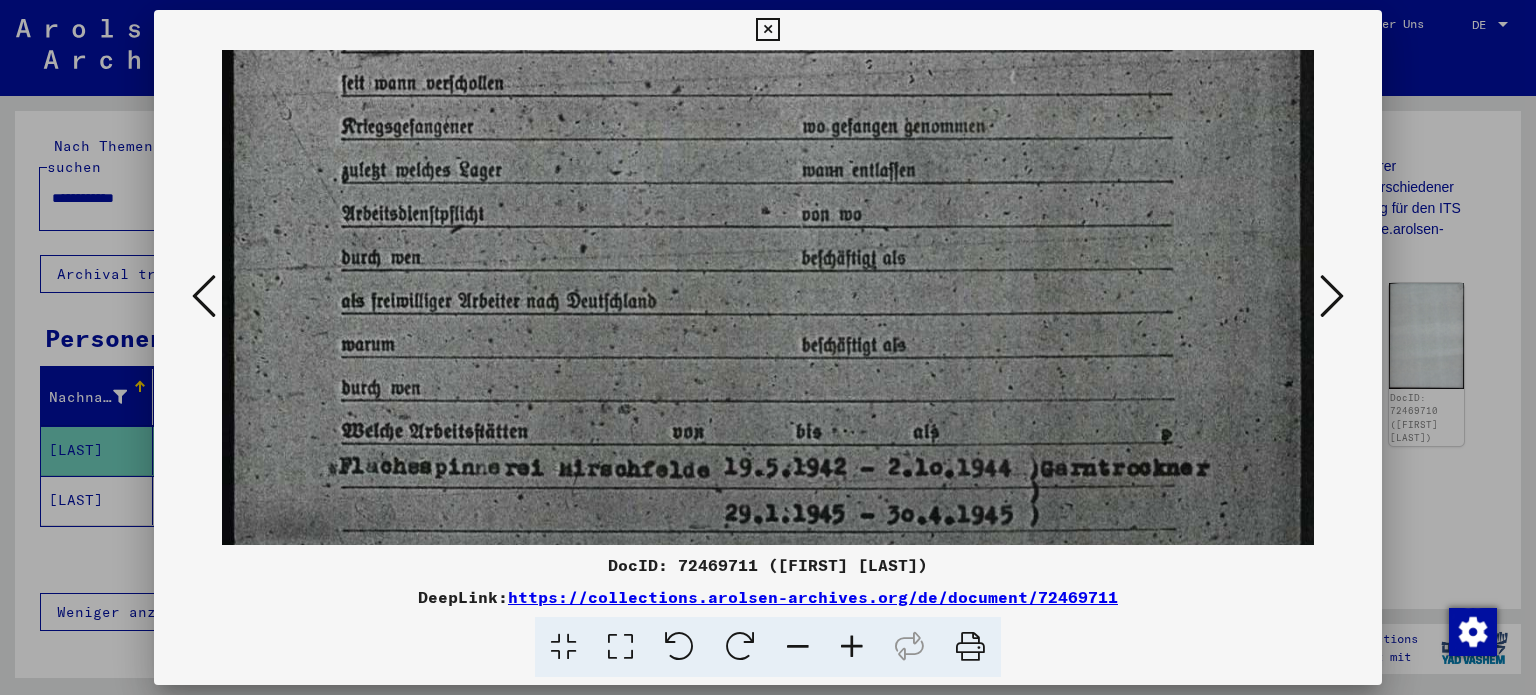 drag, startPoint x: 980, startPoint y: 341, endPoint x: 987, endPoint y: 186, distance: 155.15799 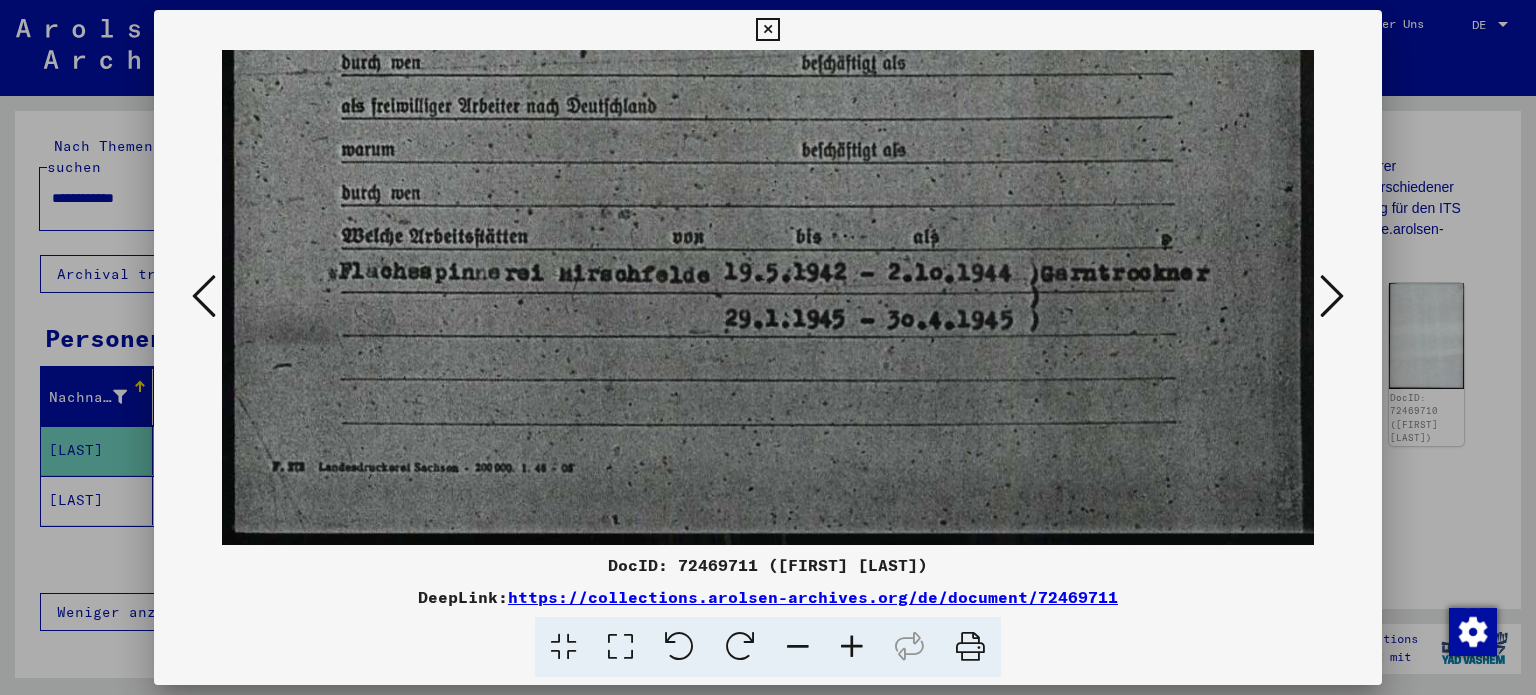 drag, startPoint x: 888, startPoint y: 327, endPoint x: 906, endPoint y: 216, distance: 112.44999 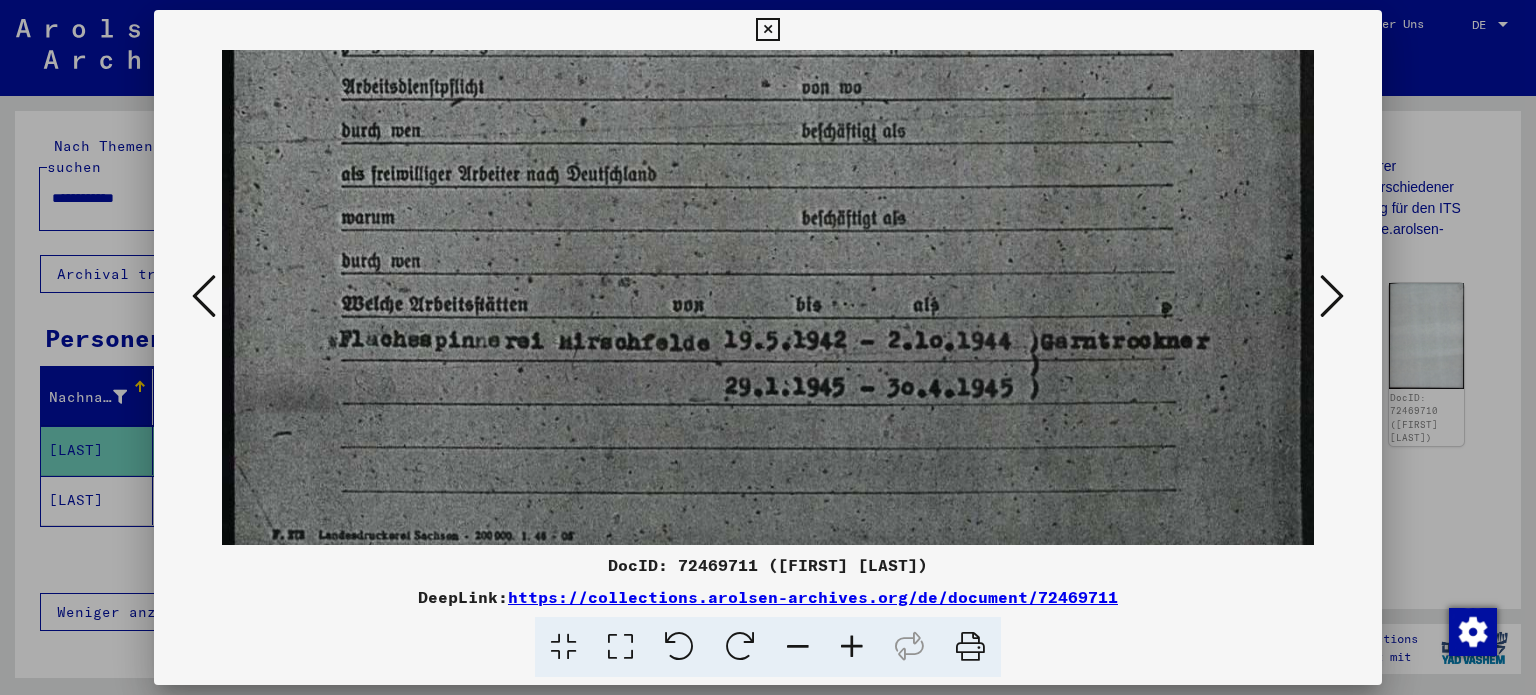 drag, startPoint x: 839, startPoint y: 279, endPoint x: 845, endPoint y: 354, distance: 75.23962 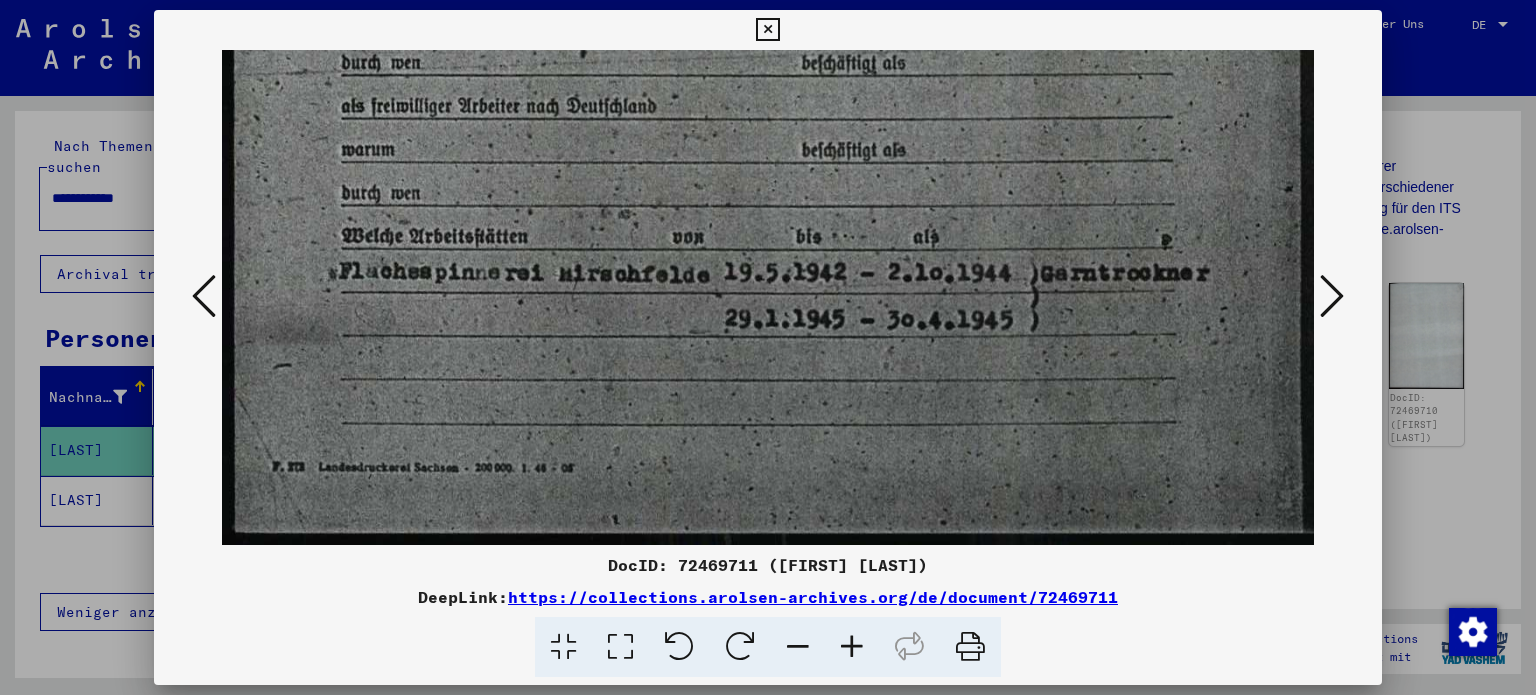 drag, startPoint x: 954, startPoint y: 268, endPoint x: 956, endPoint y: 250, distance: 18.110771 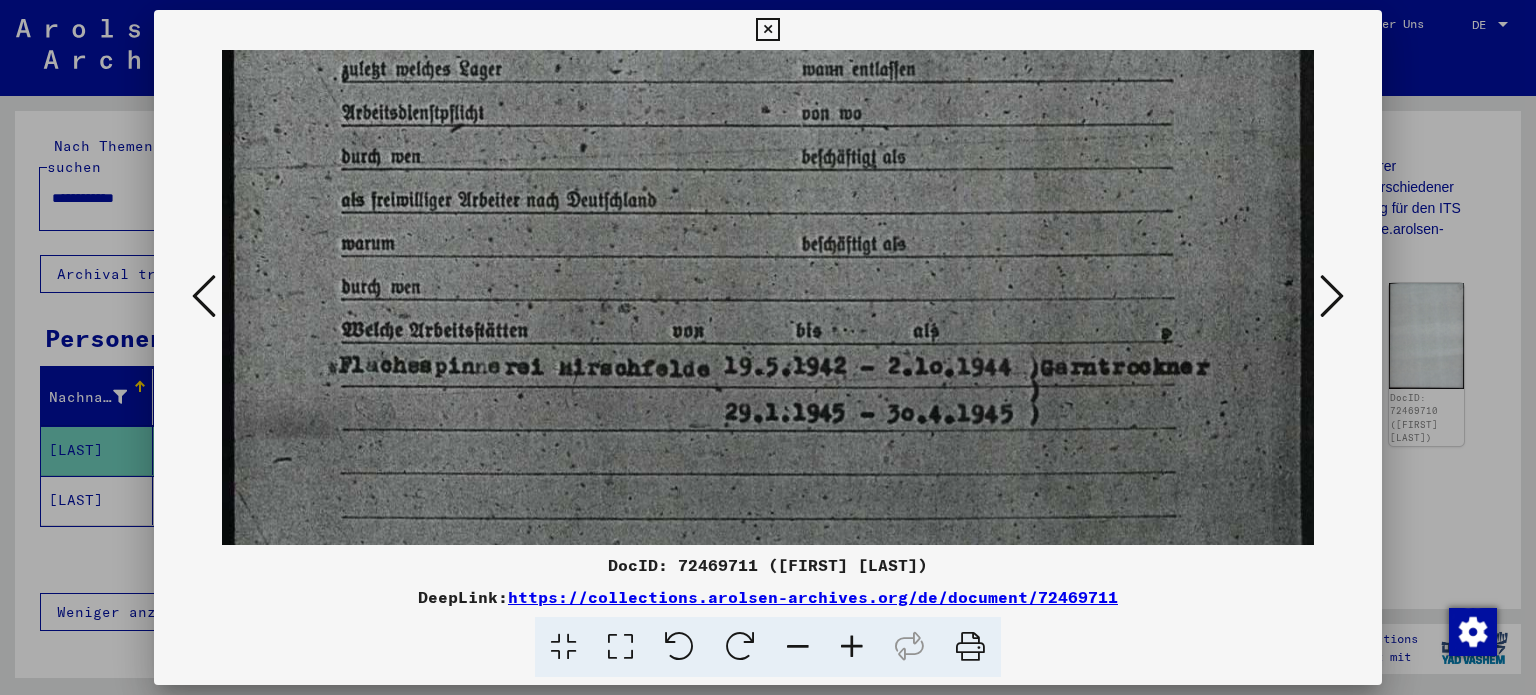 drag, startPoint x: 957, startPoint y: 260, endPoint x: 956, endPoint y: 371, distance: 111.0045 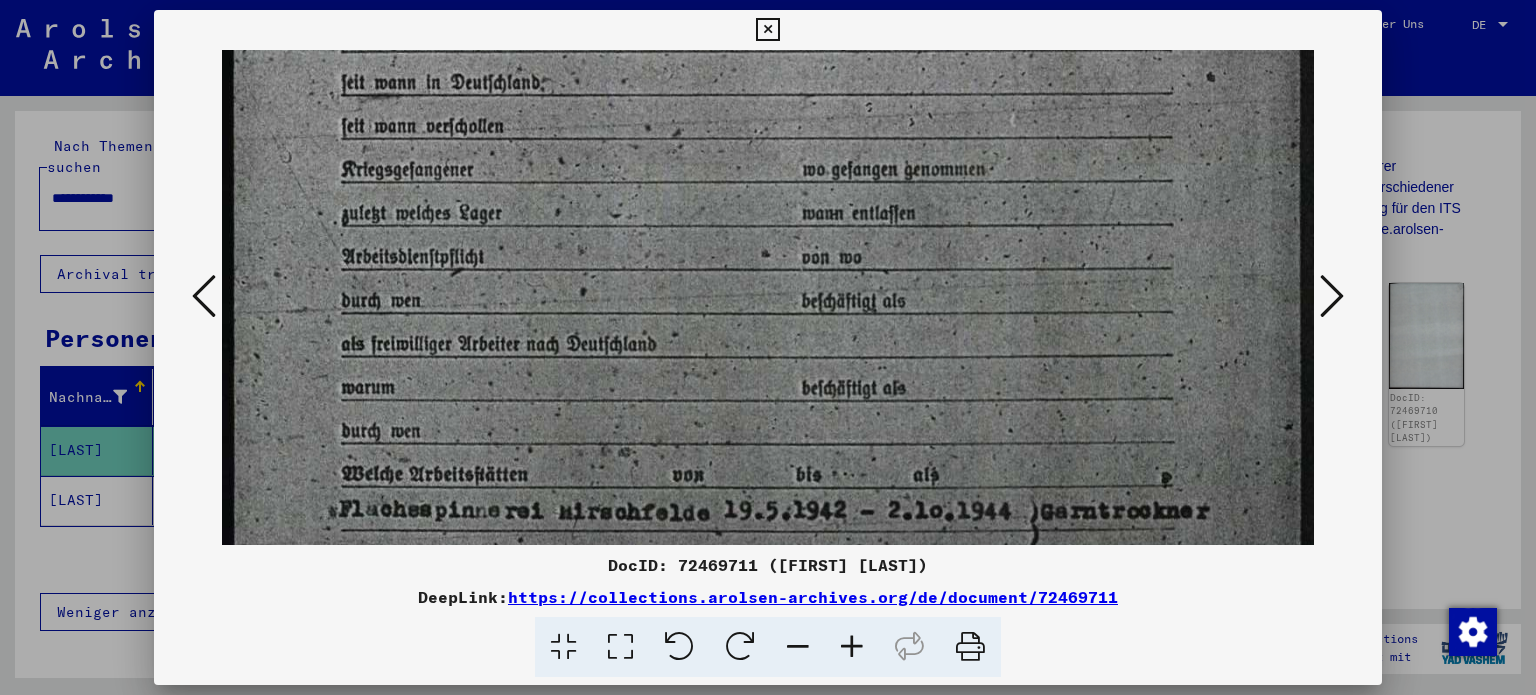 drag, startPoint x: 976, startPoint y: 299, endPoint x: 972, endPoint y: 441, distance: 142.05632 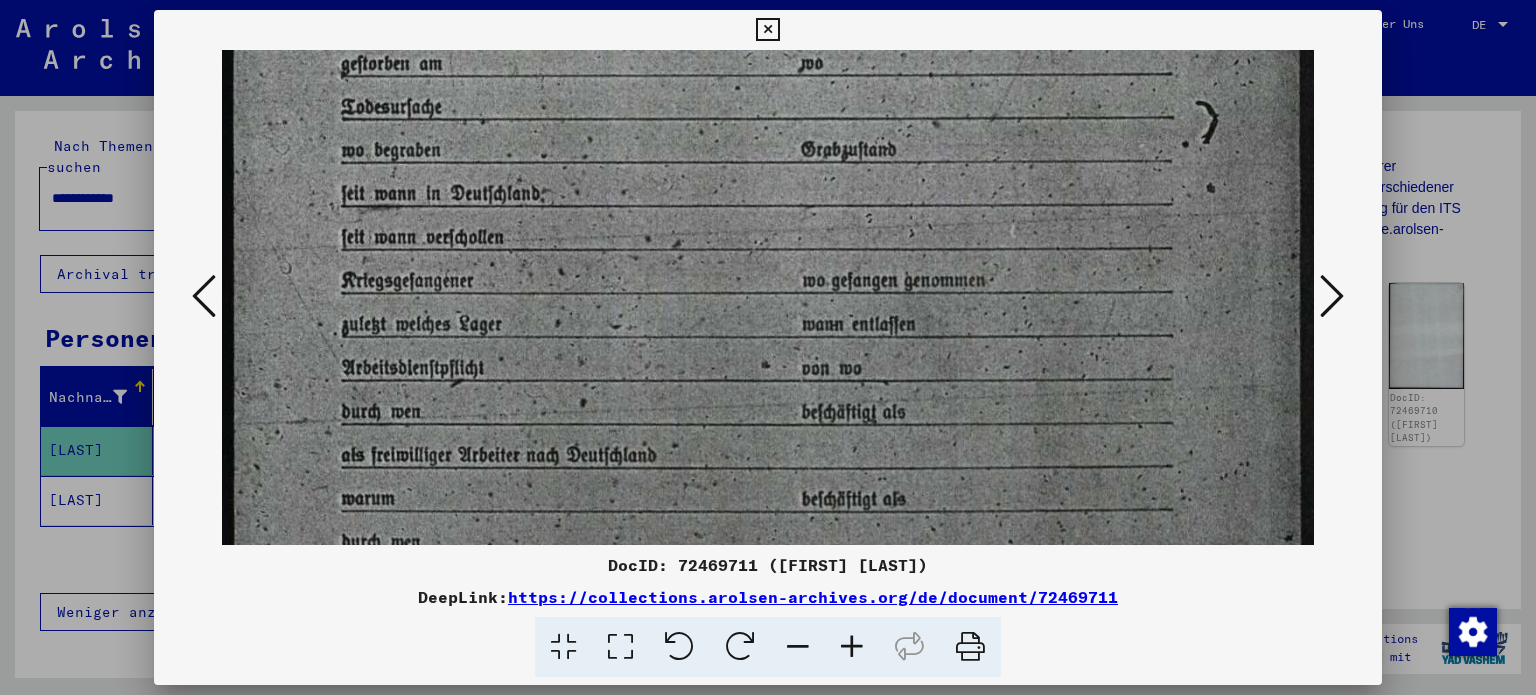 drag, startPoint x: 980, startPoint y: 327, endPoint x: 980, endPoint y: 427, distance: 100 